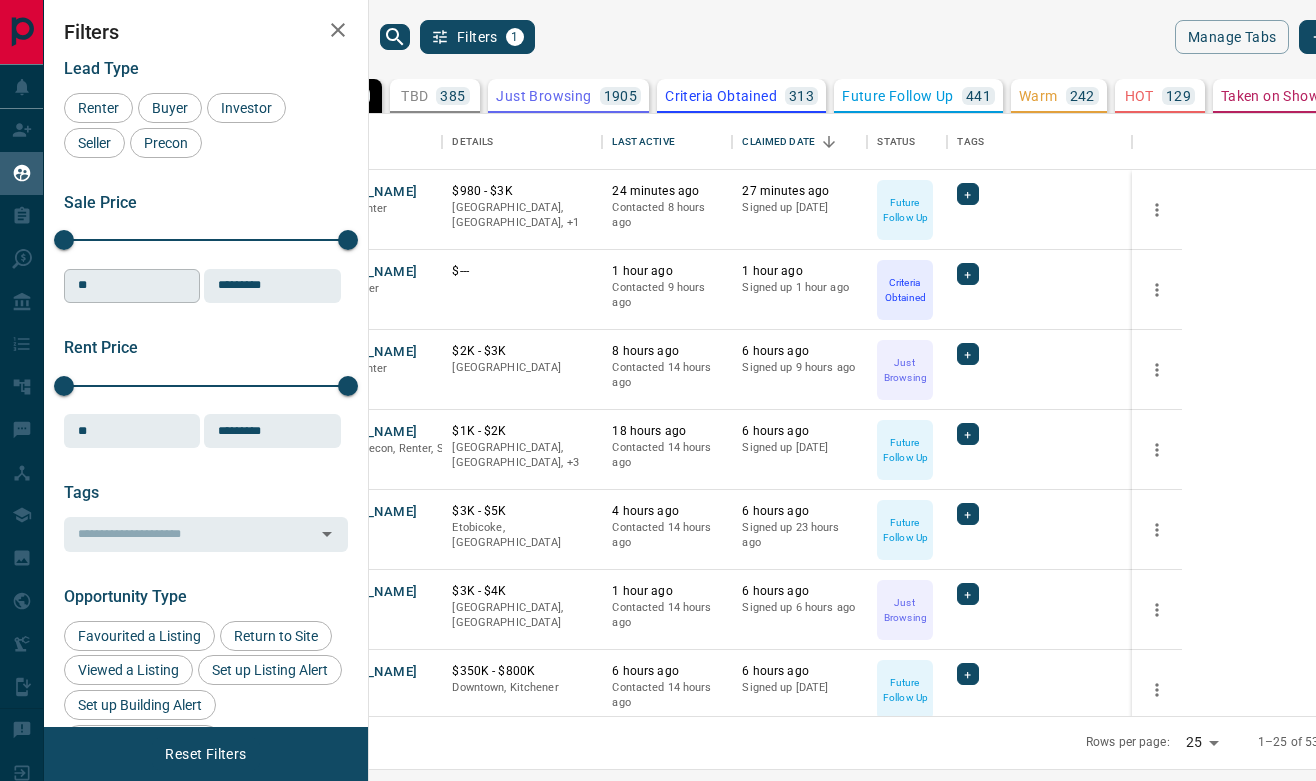 scroll, scrollTop: 0, scrollLeft: 0, axis: both 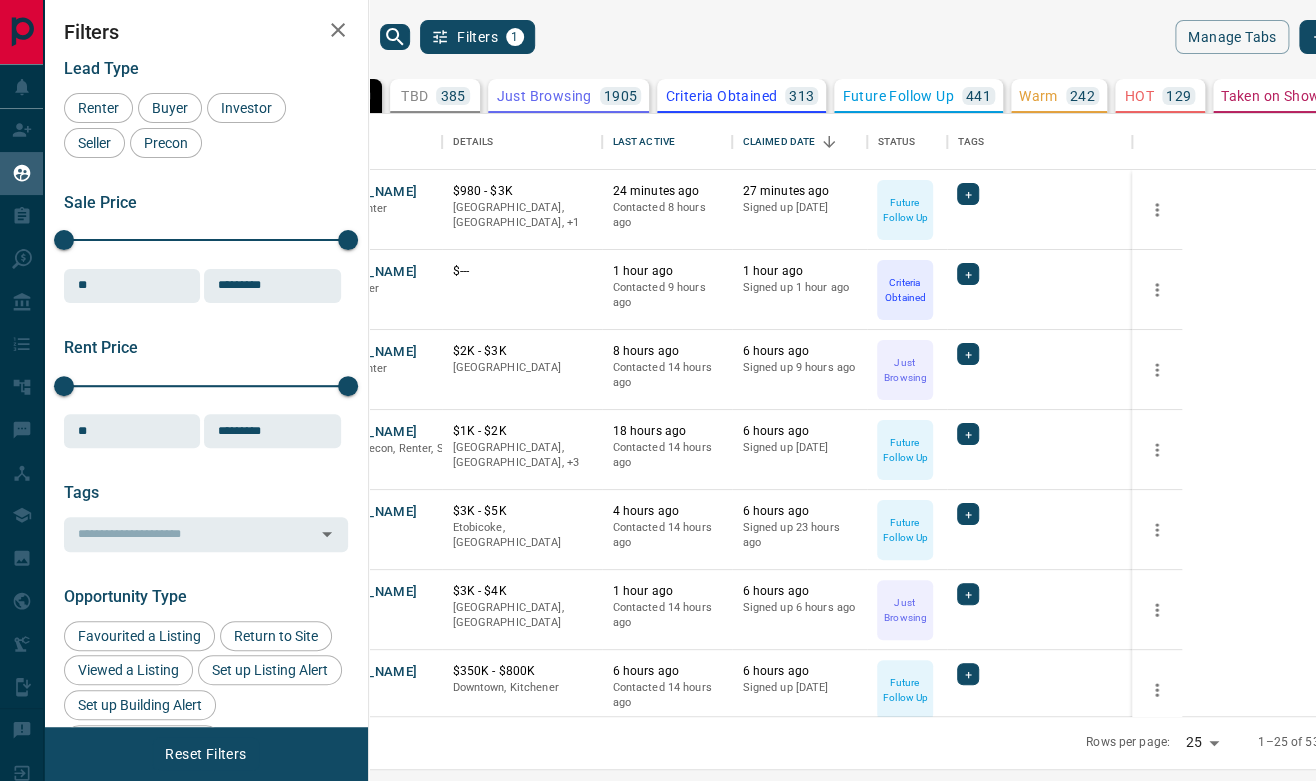 click on "385" at bounding box center (452, 96) 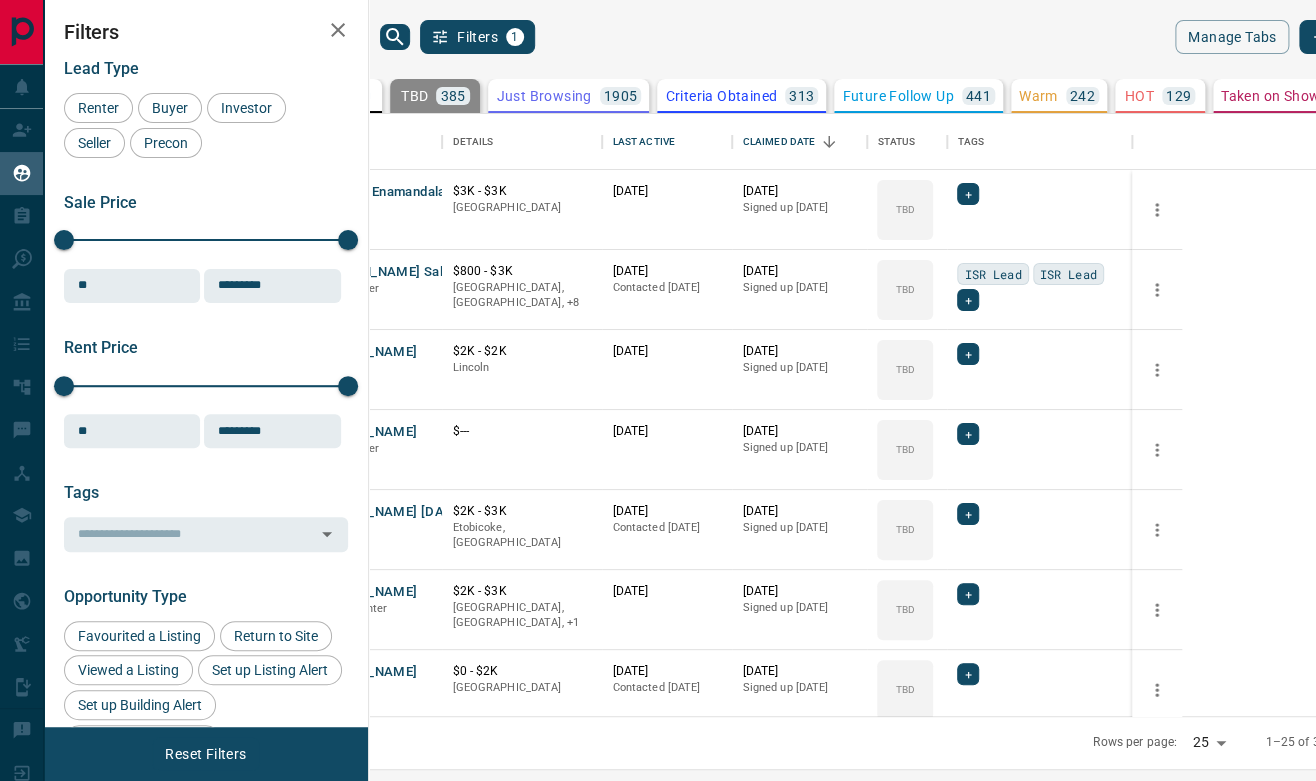 scroll, scrollTop: 444, scrollLeft: 0, axis: vertical 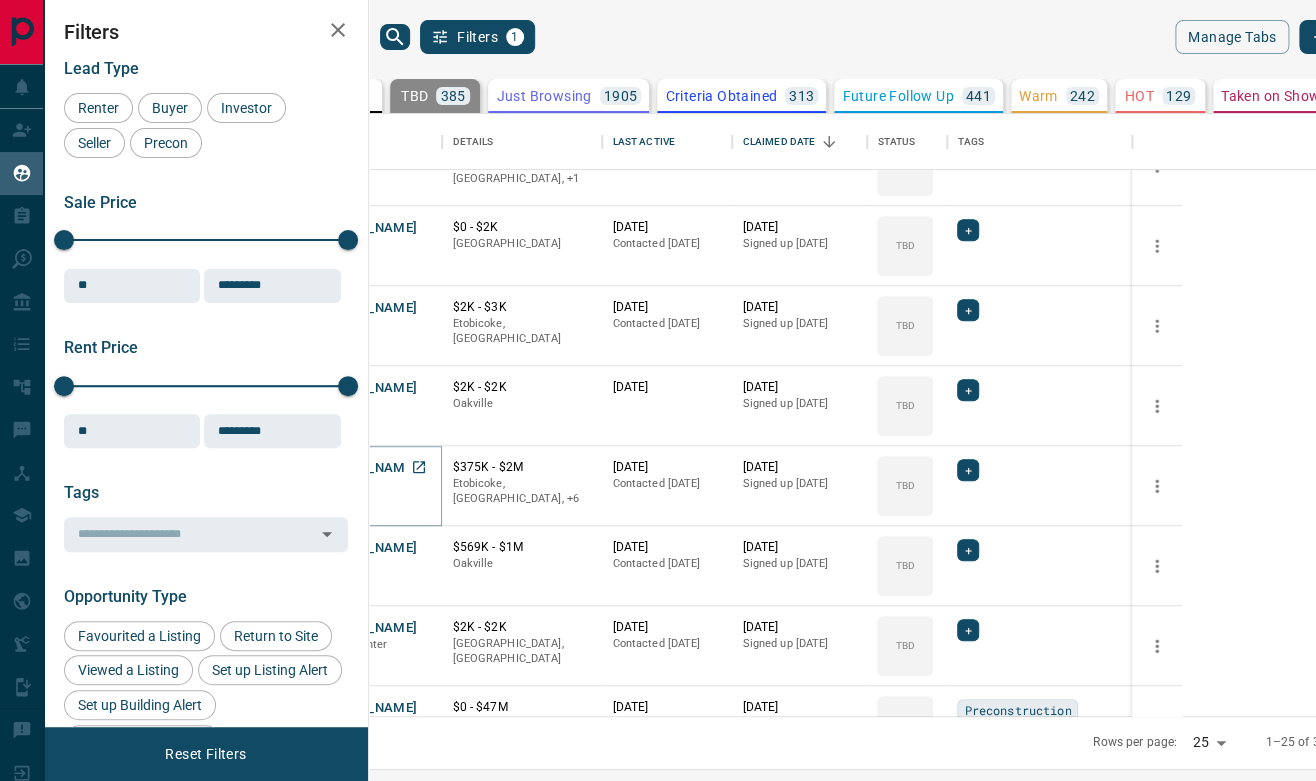click on "[PERSON_NAME]" at bounding box center (364, 468) 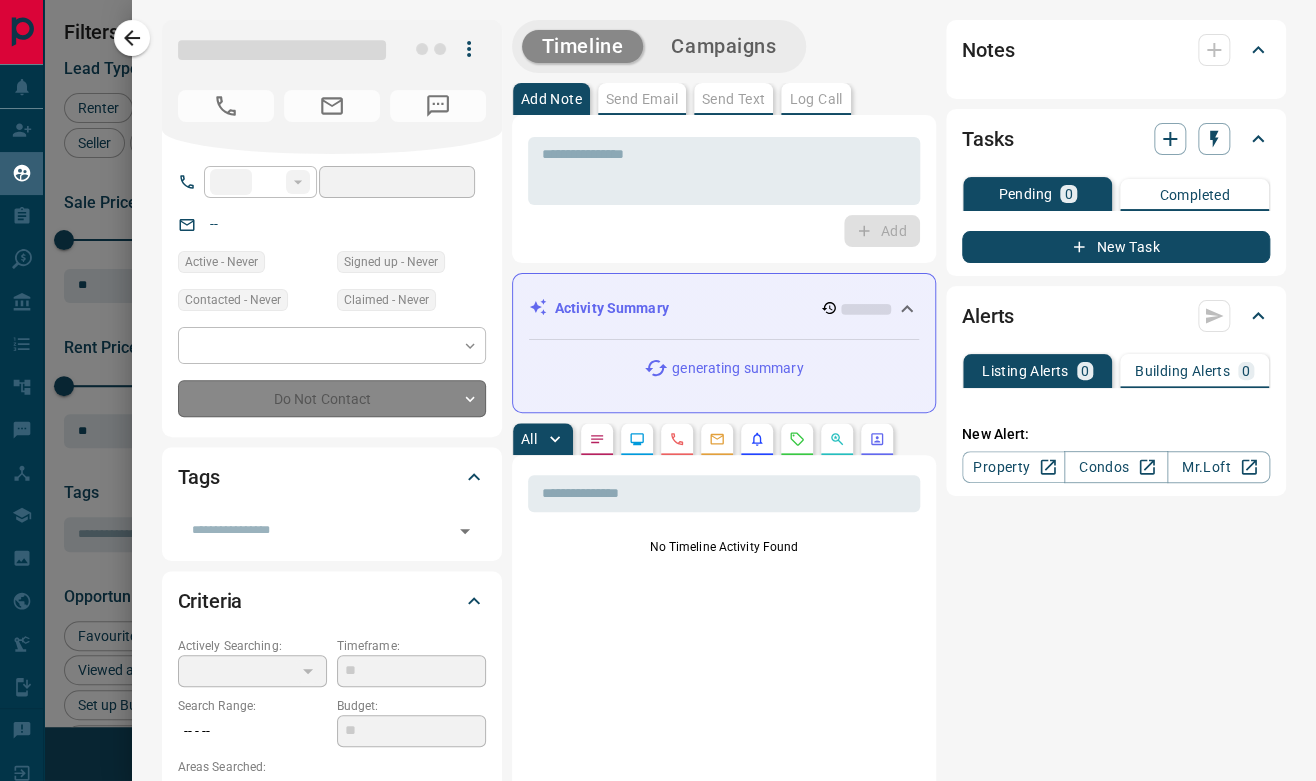 type on "**" 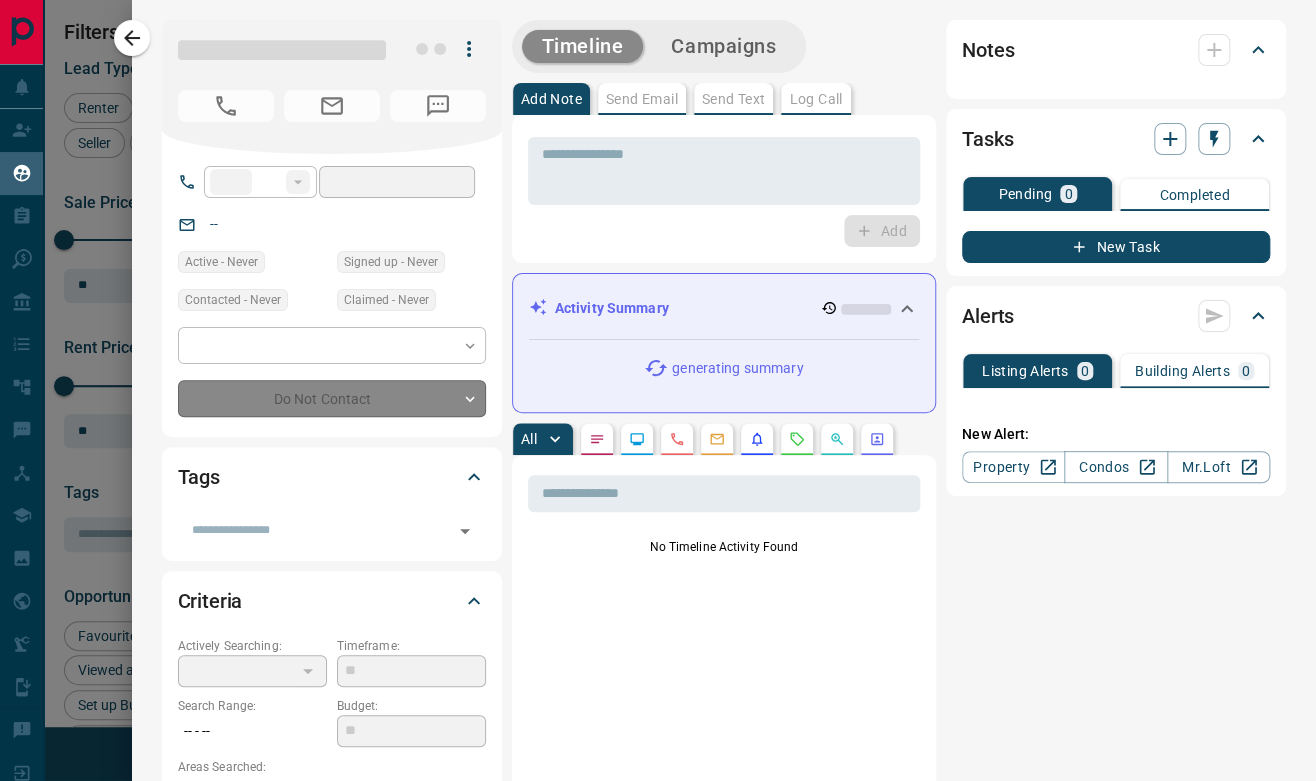 type on "**********" 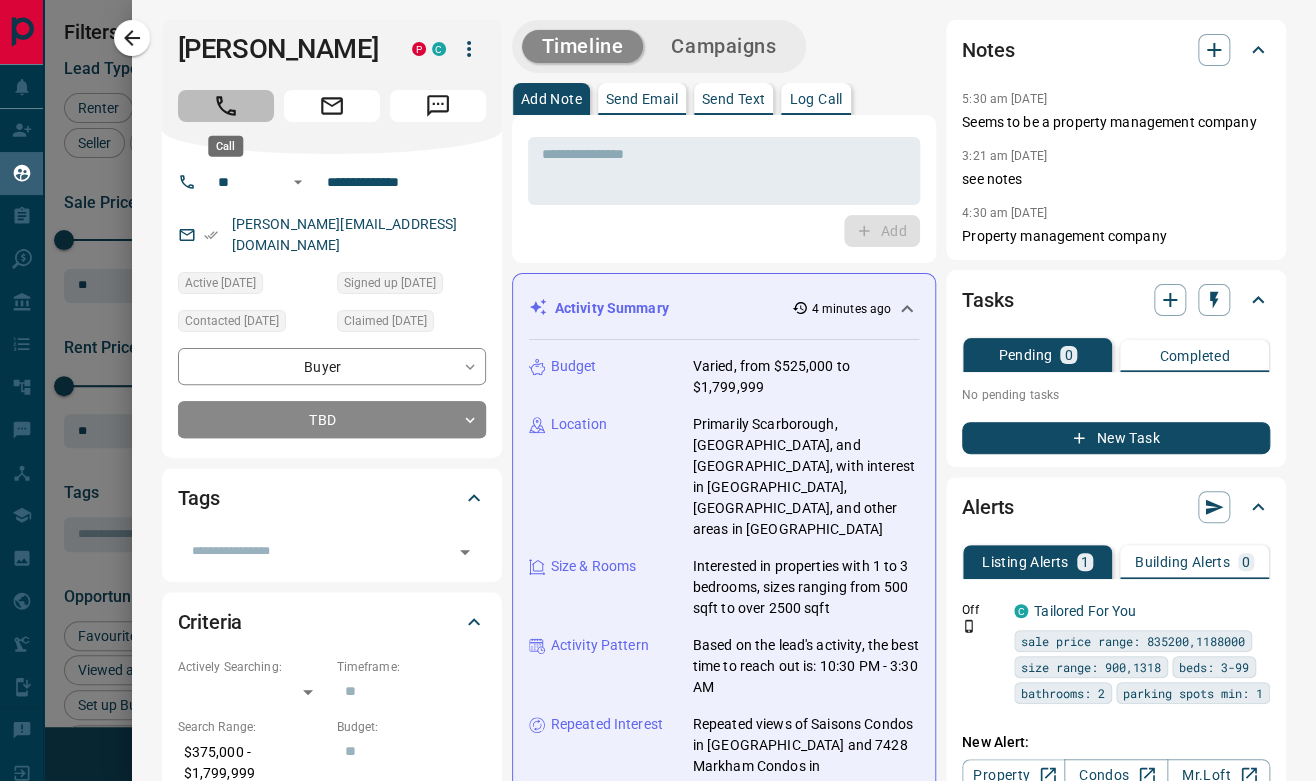 click 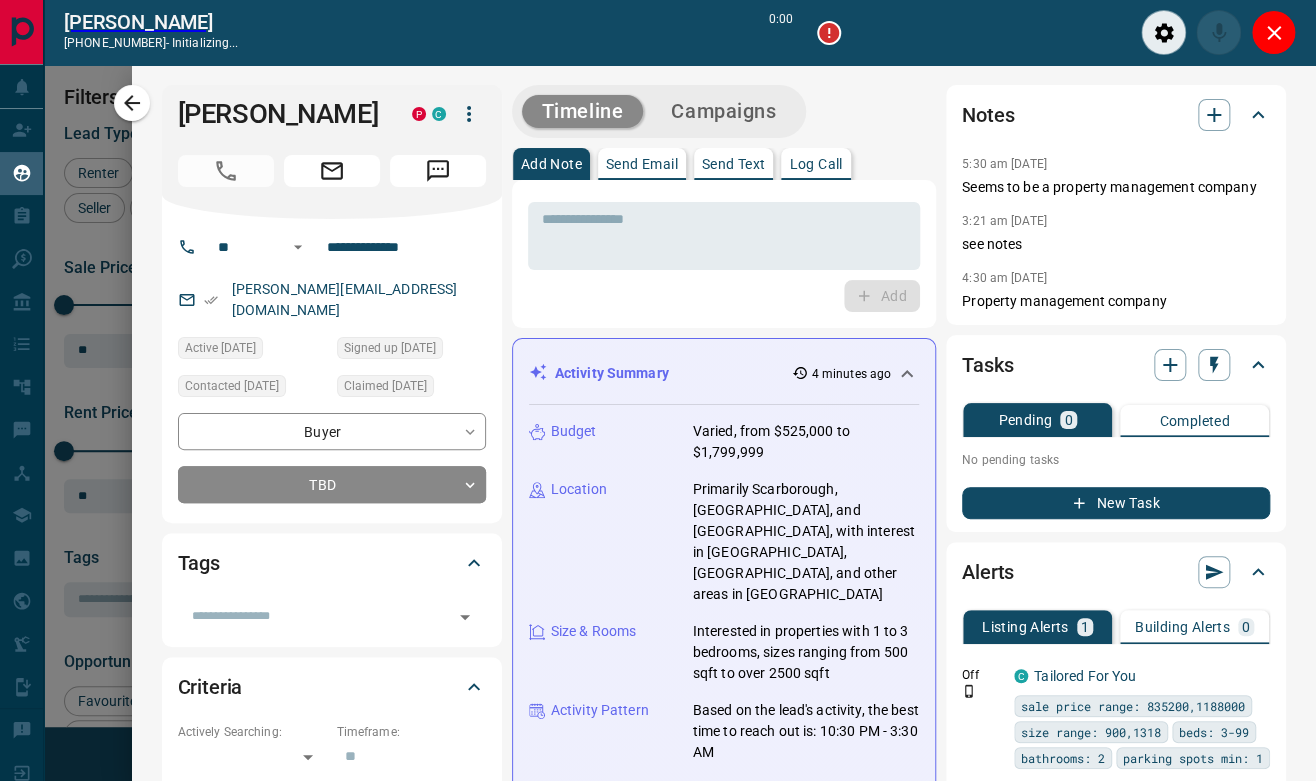 scroll, scrollTop: 524, scrollLeft: 920, axis: both 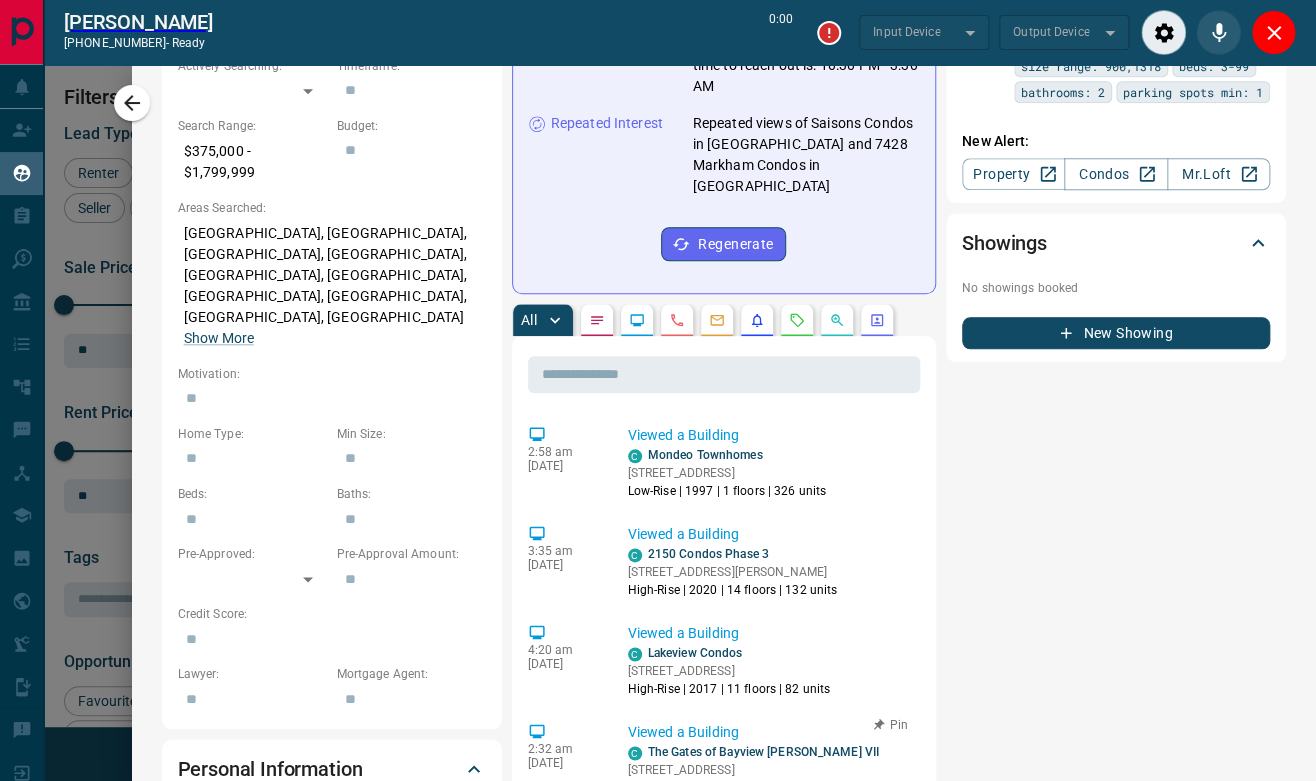 type on "*******" 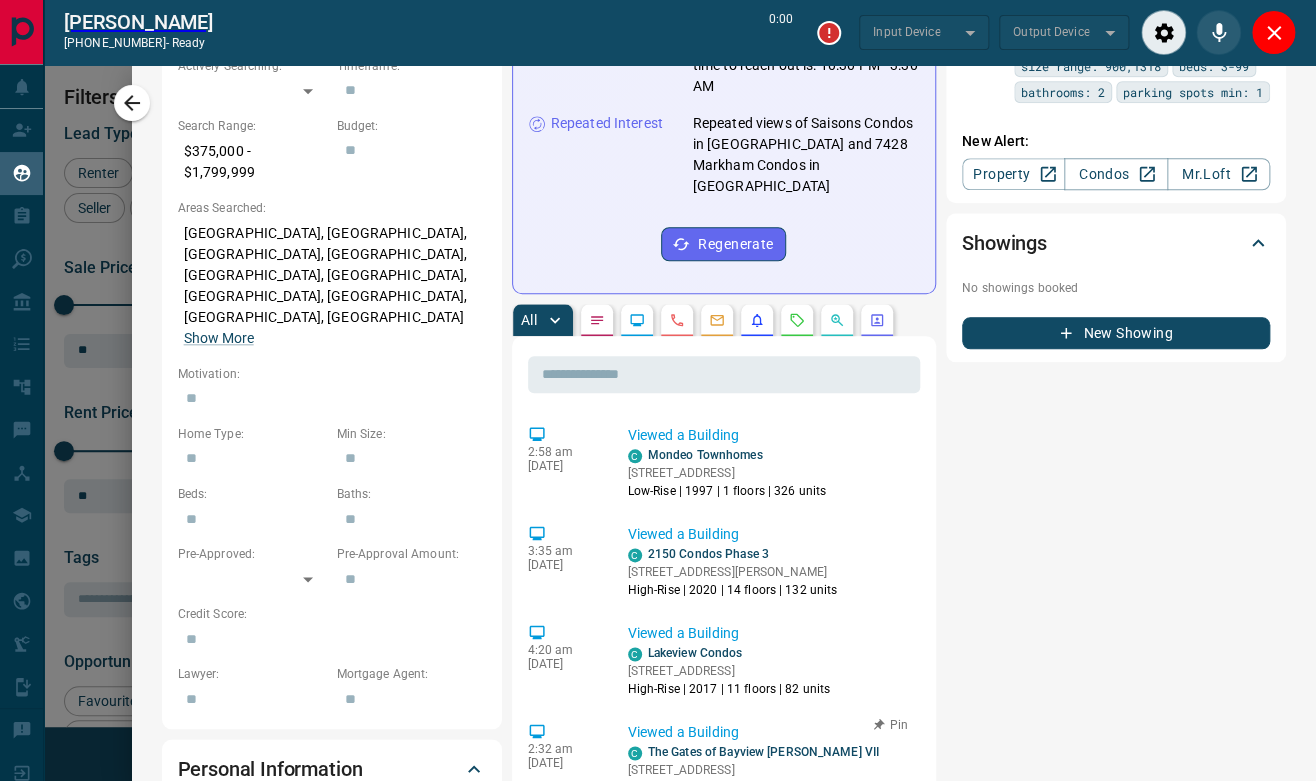 type on "*******" 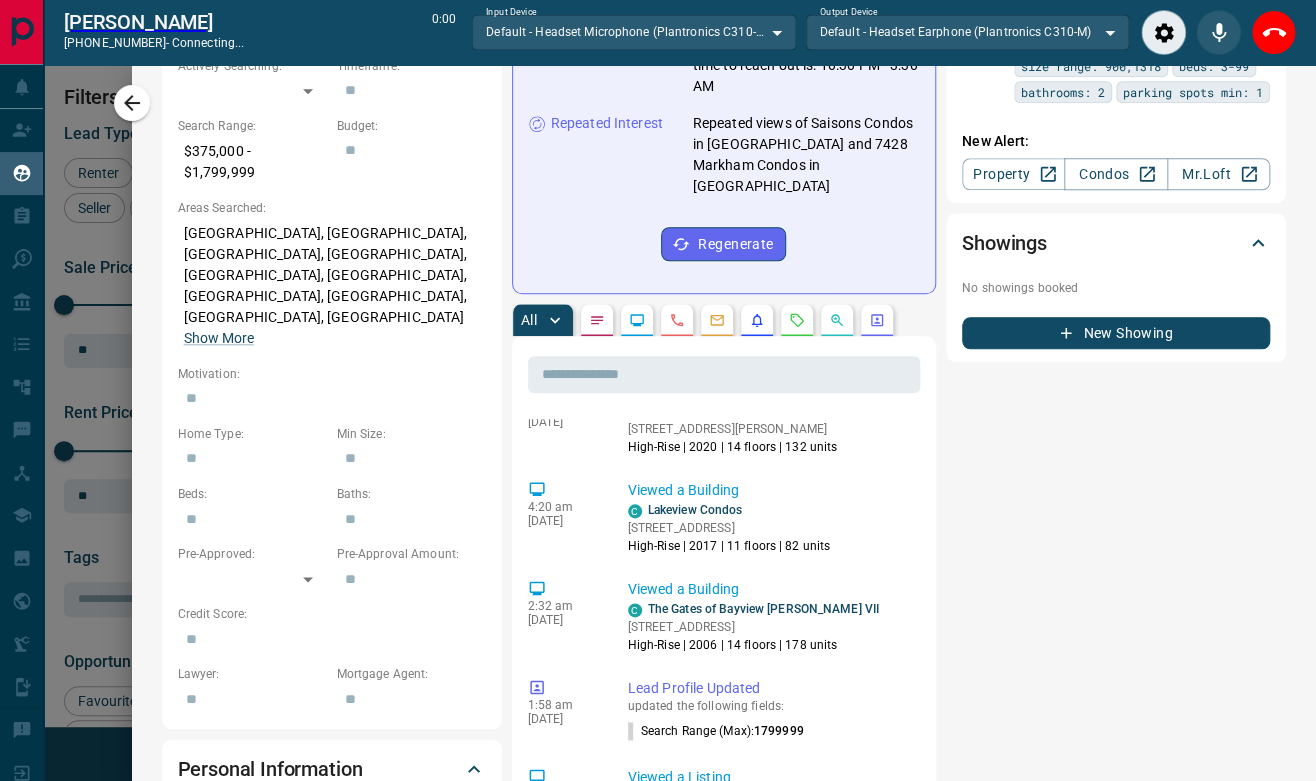 scroll, scrollTop: 0, scrollLeft: 0, axis: both 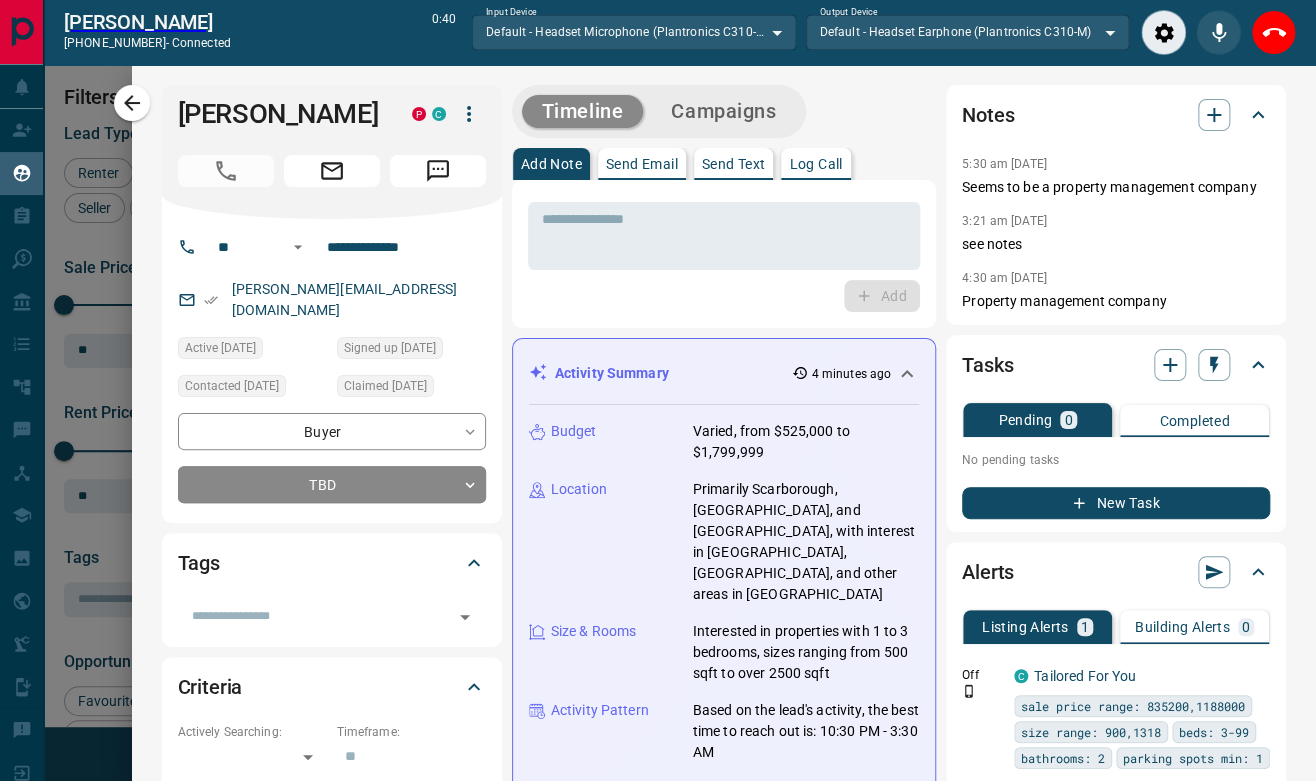 click on "Add" at bounding box center [724, 296] 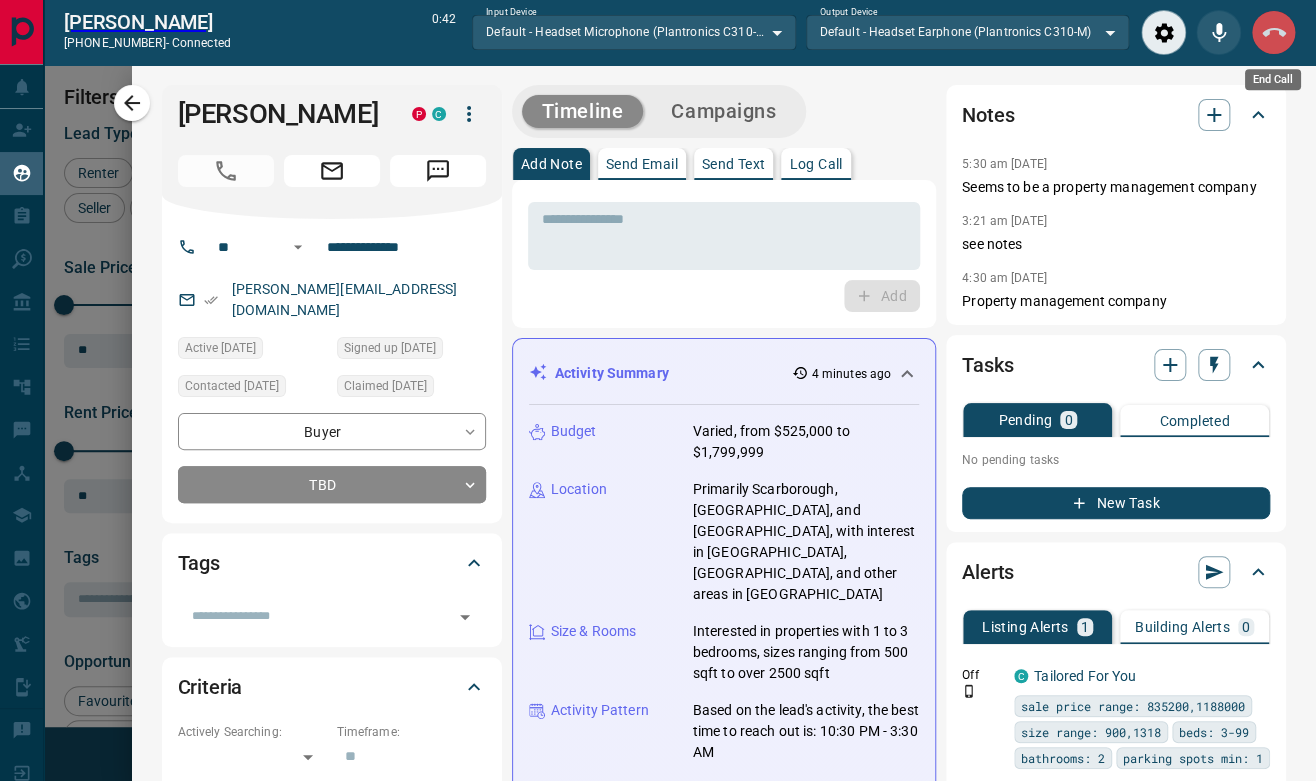 click at bounding box center (1273, 32) 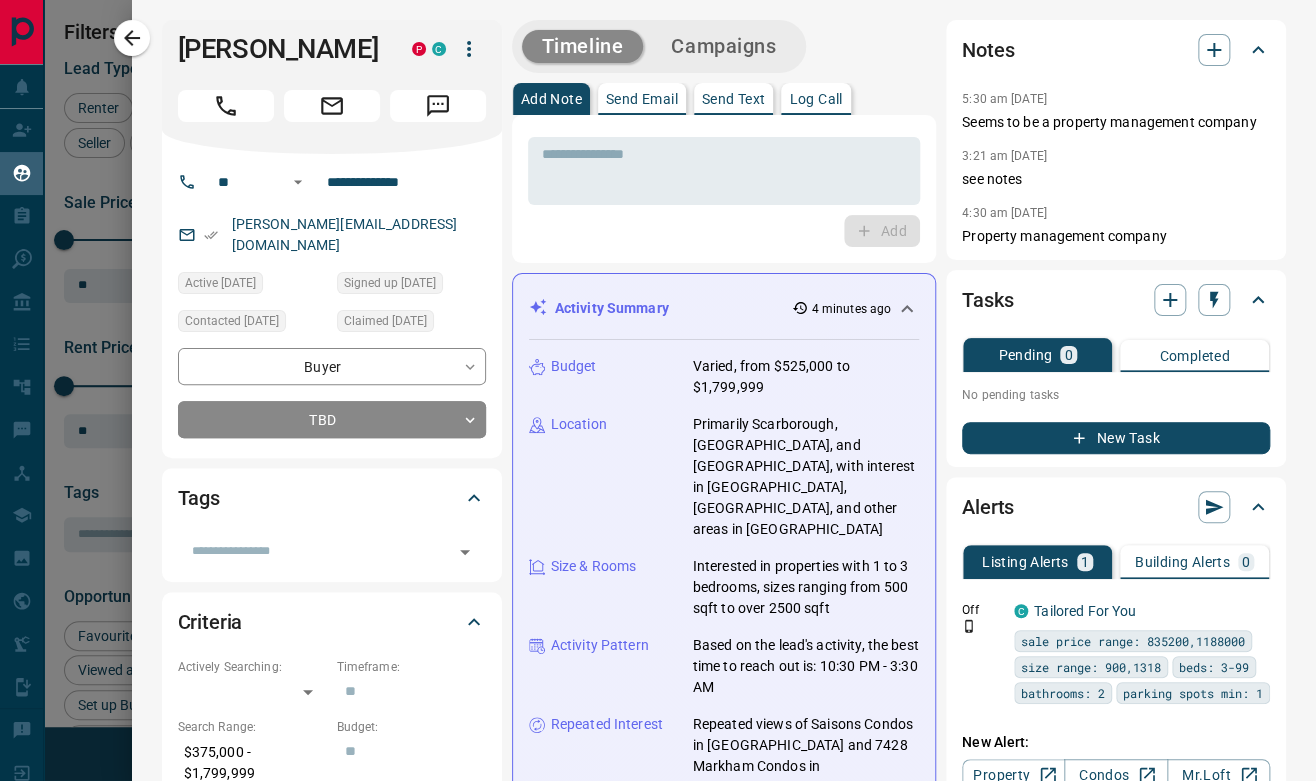 scroll, scrollTop: 18, scrollLeft: 17, axis: both 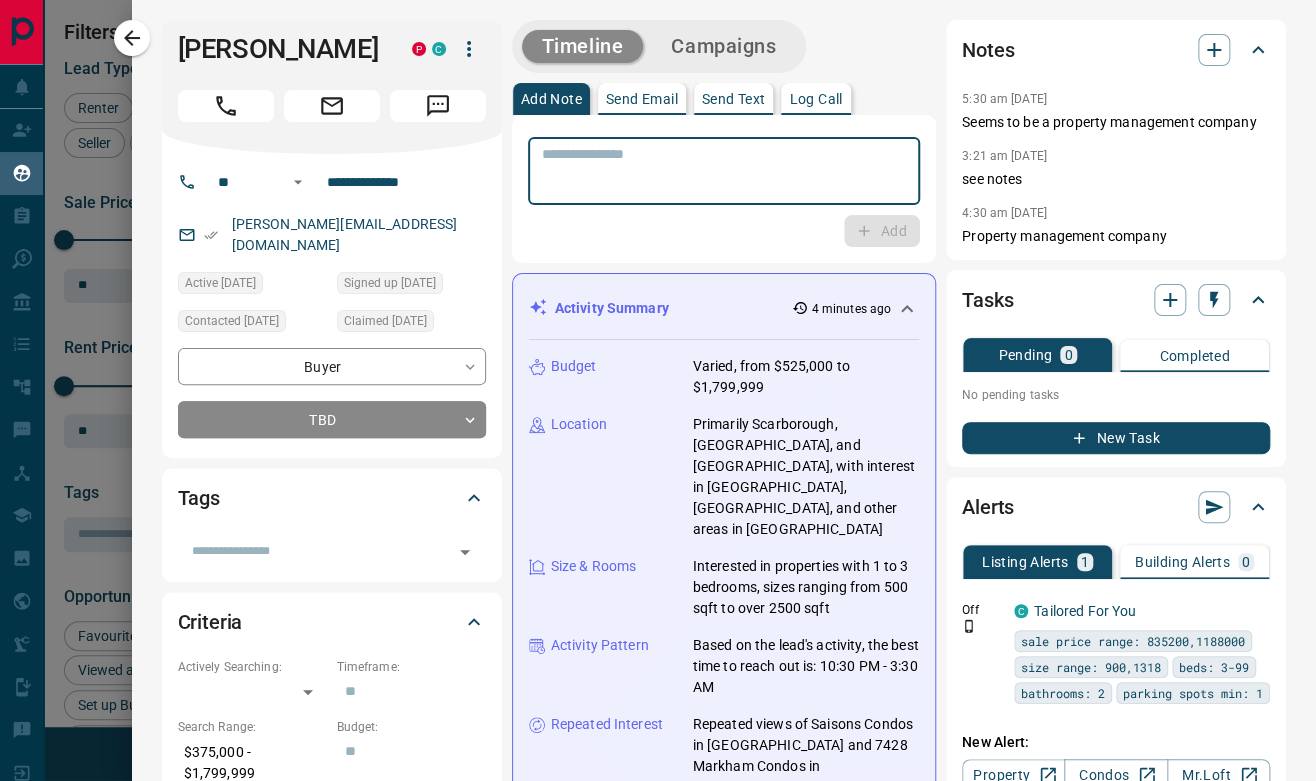 click at bounding box center (724, 171) 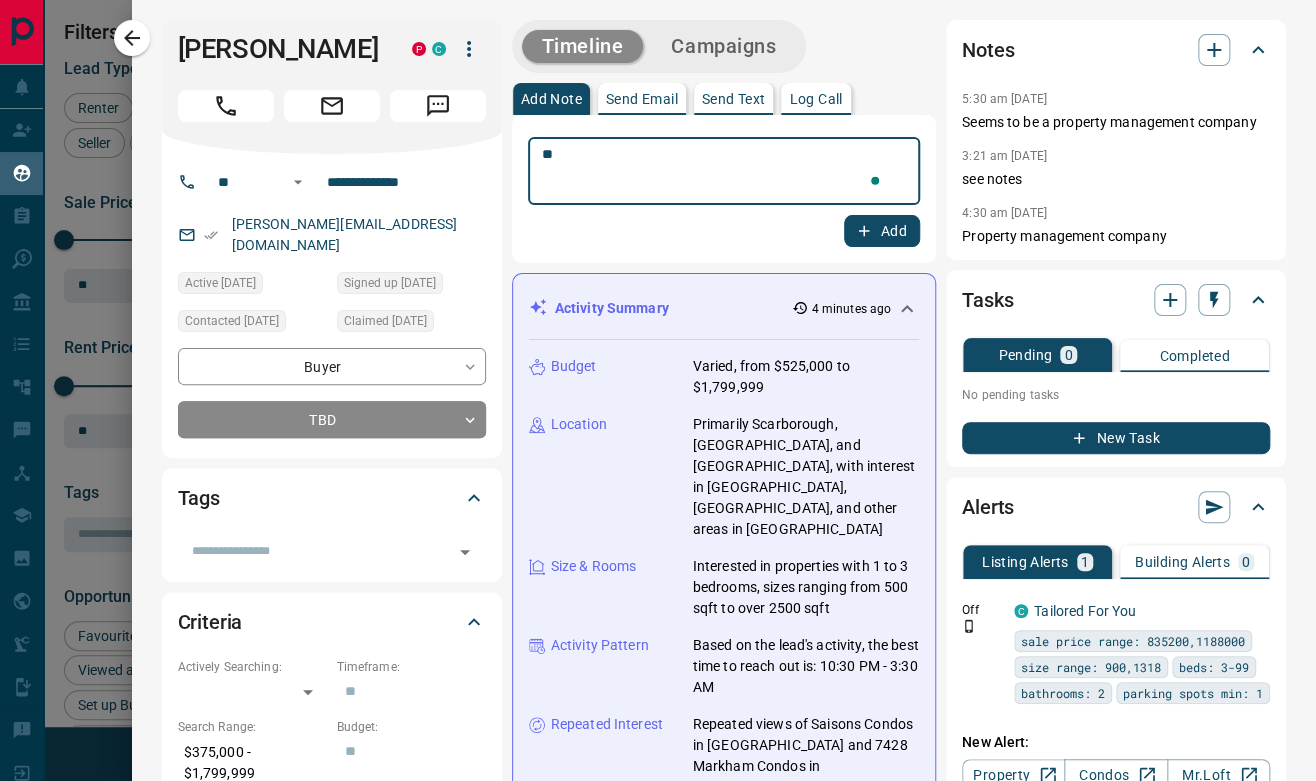 type on "*" 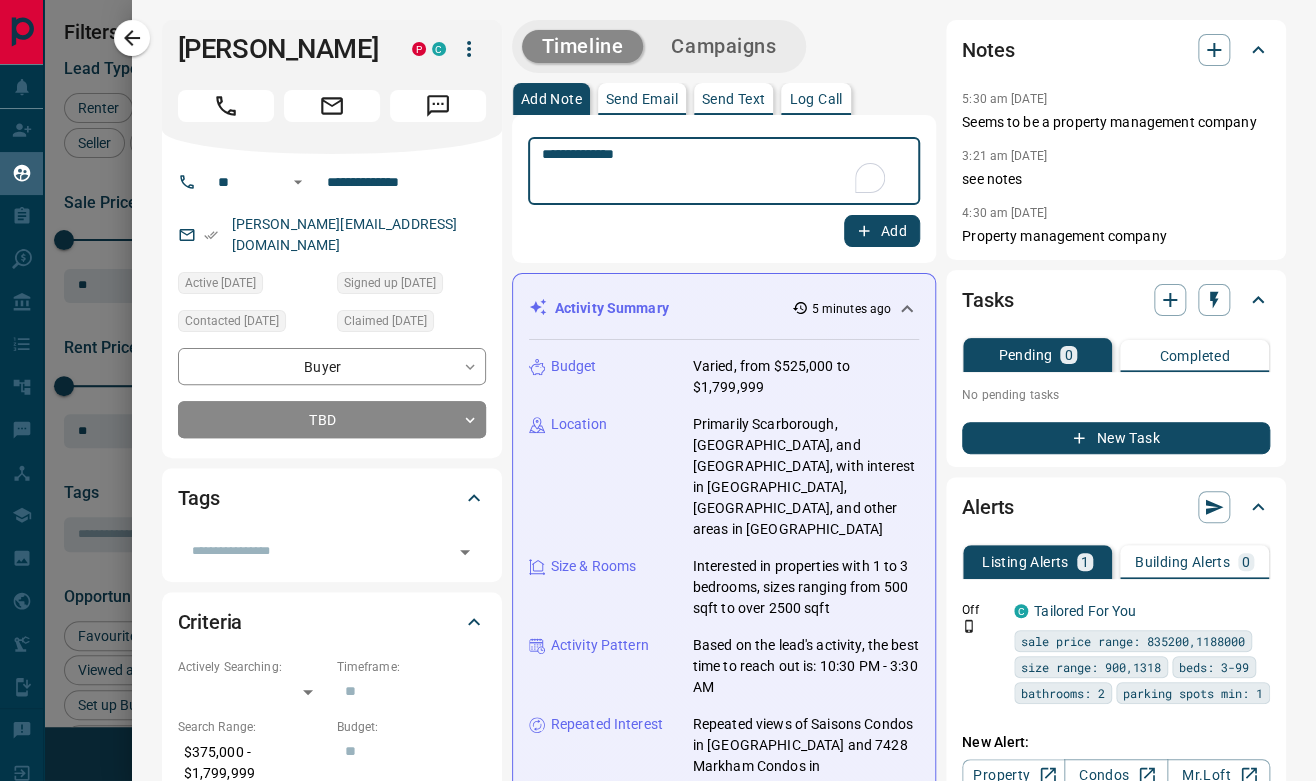 type on "**********" 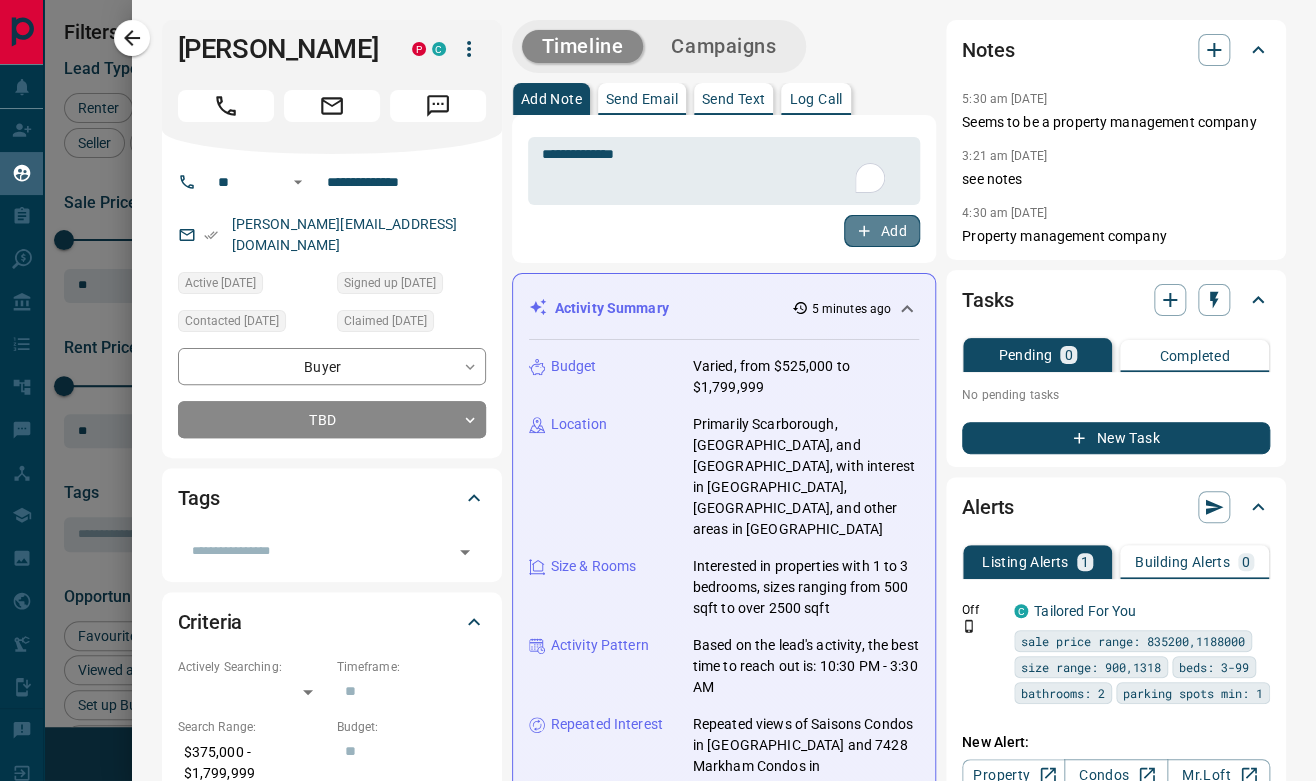 click on "Add" at bounding box center (882, 231) 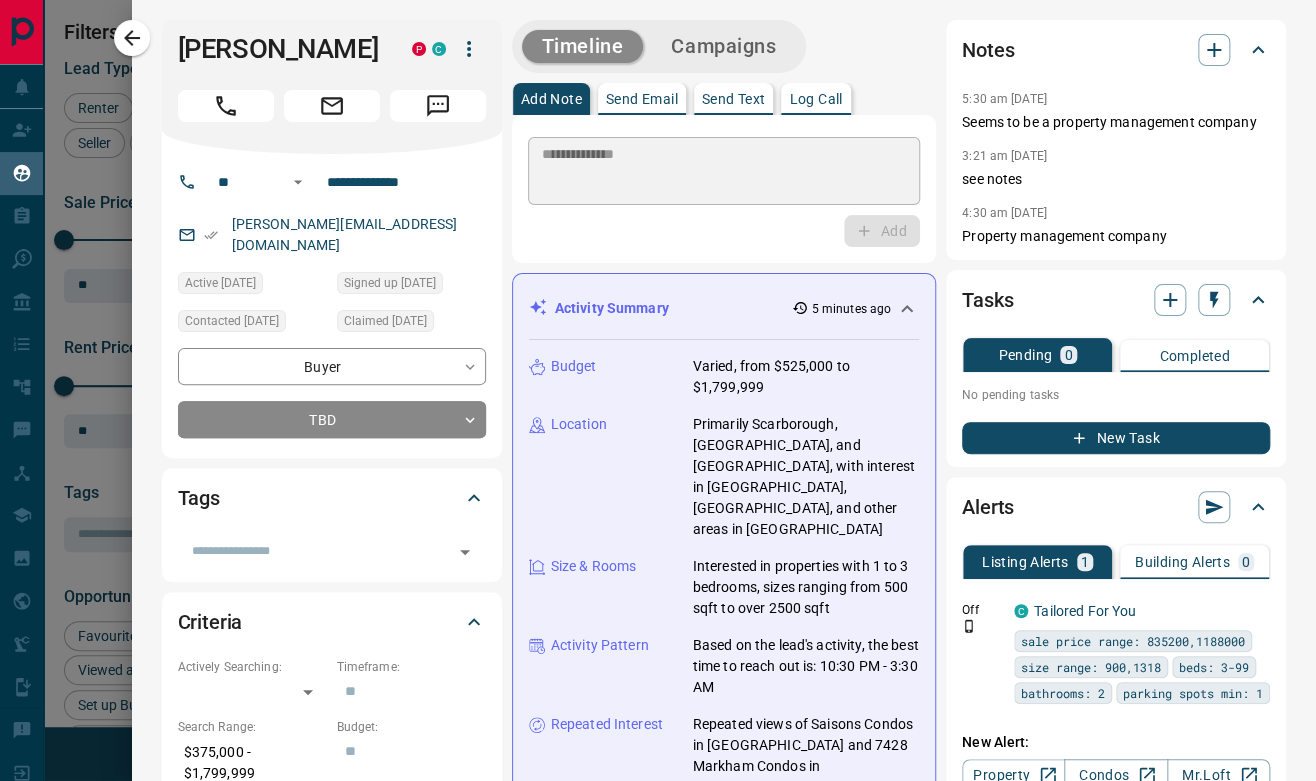 type 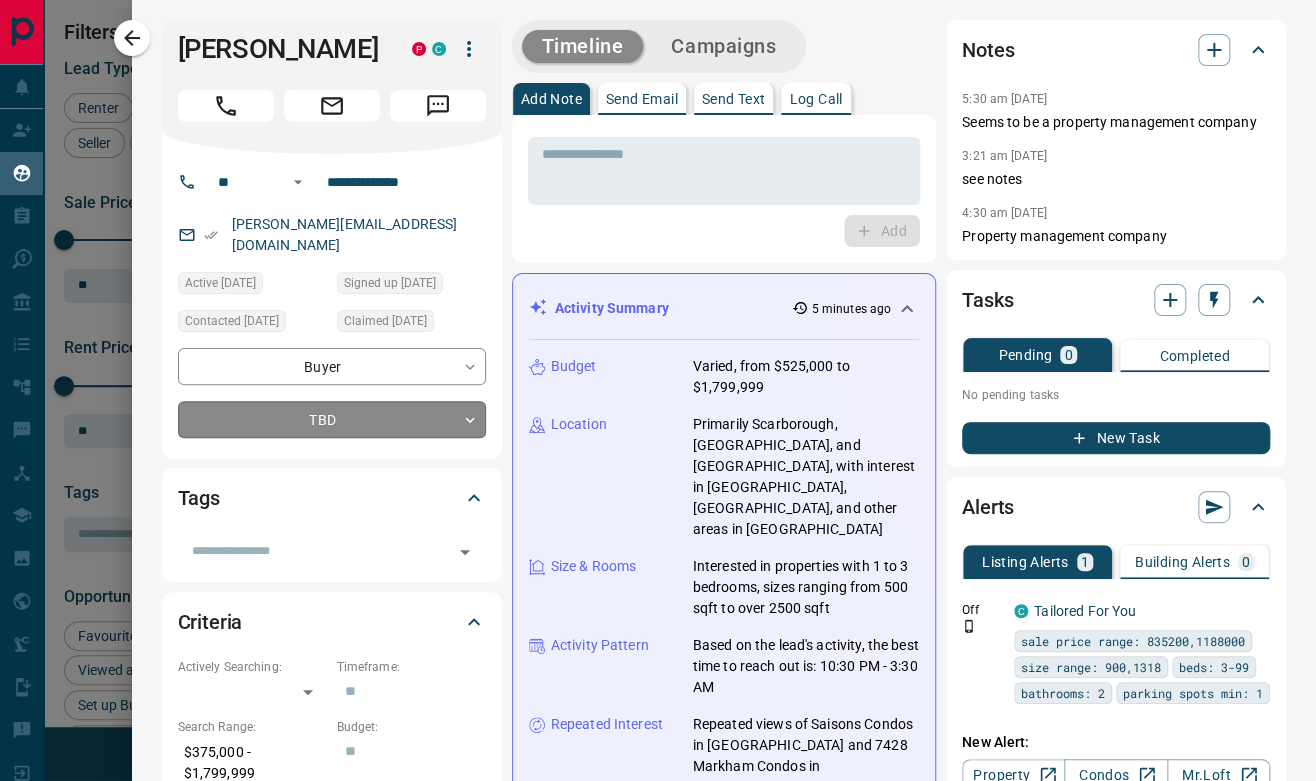 click on "Lead Transfers Claim Leads My Leads Tasks Opportunities Deals Campaigns Automations Messages Broker Bay Training Media Services Agent Resources Precon Worksheet Mobile Apps Disclosure Logout My Leads Filters 1 Manage Tabs New Lead All 5310 TBD 385 Do Not Contact - Not Responsive 739 Bogus 1017 Just Browsing 1905 Criteria Obtained 313 Future Follow Up 441 Warm 242 HOT 129 Taken on Showings 65 Submitted Offer 15 Client 59 Name Details Last Active Claimed Date Status Tags [PERSON_NAME] Buyer, Renter C $--- [DATE] [DATE] Signed up [DATE] TBD + [PERSON_NAME] [DATE][PERSON_NAME] Renter C $2K - $3K Etobicoke, [GEOGRAPHIC_DATA] [DATE] Contacted [DATE] [DATE] Signed up [DATE] TBD + [PERSON_NAME] Precon, Renter C $2K - $3[GEOGRAPHIC_DATA], +1 [DATE] [DATE] Signed up [DATE] TBD + [PERSON_NAME] Renter C P $0 - $2K Burlington [DATE] Contacted [DATE] [DATE] Signed up [DATE] TBD + [PERSON_NAME] Renter C $2K - $3K Etobicoke, [GEOGRAPHIC_DATA] [DATE] [DATE] +" at bounding box center [658, 378] 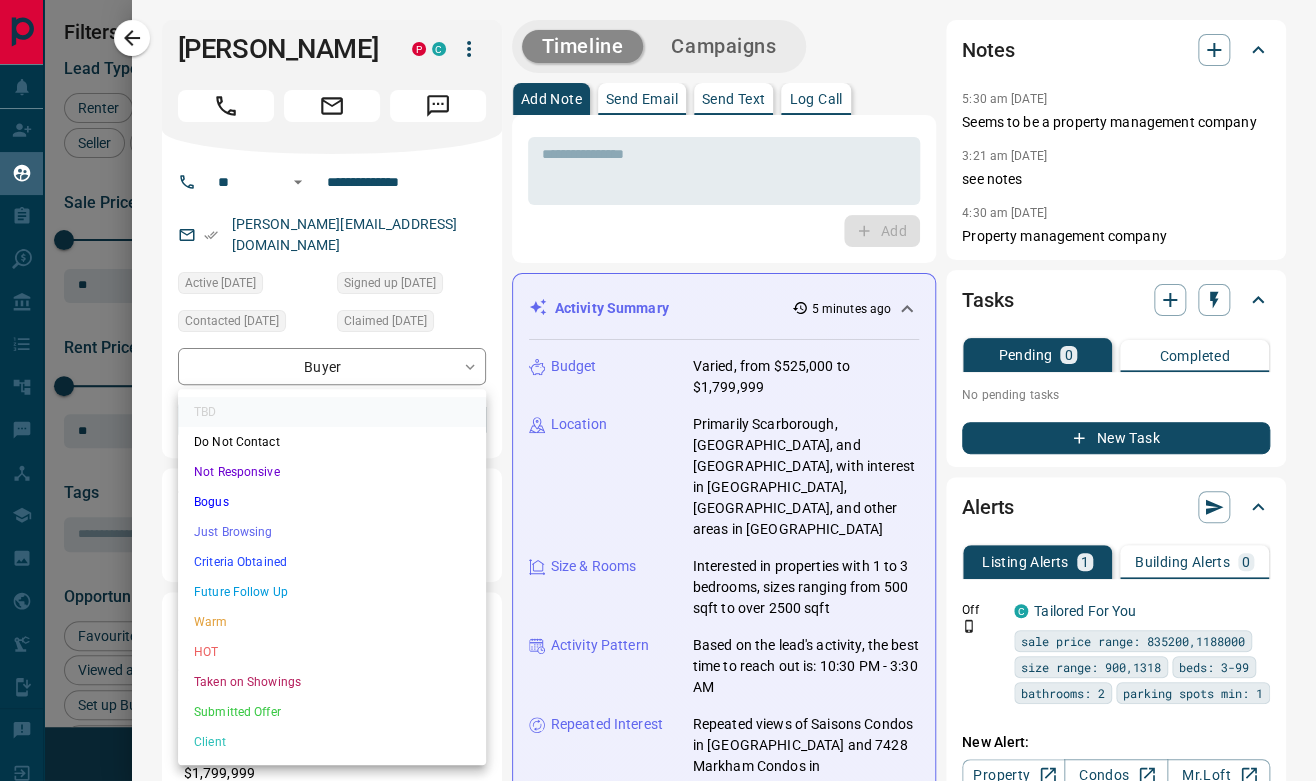 click on "Future Follow Up" at bounding box center [332, 592] 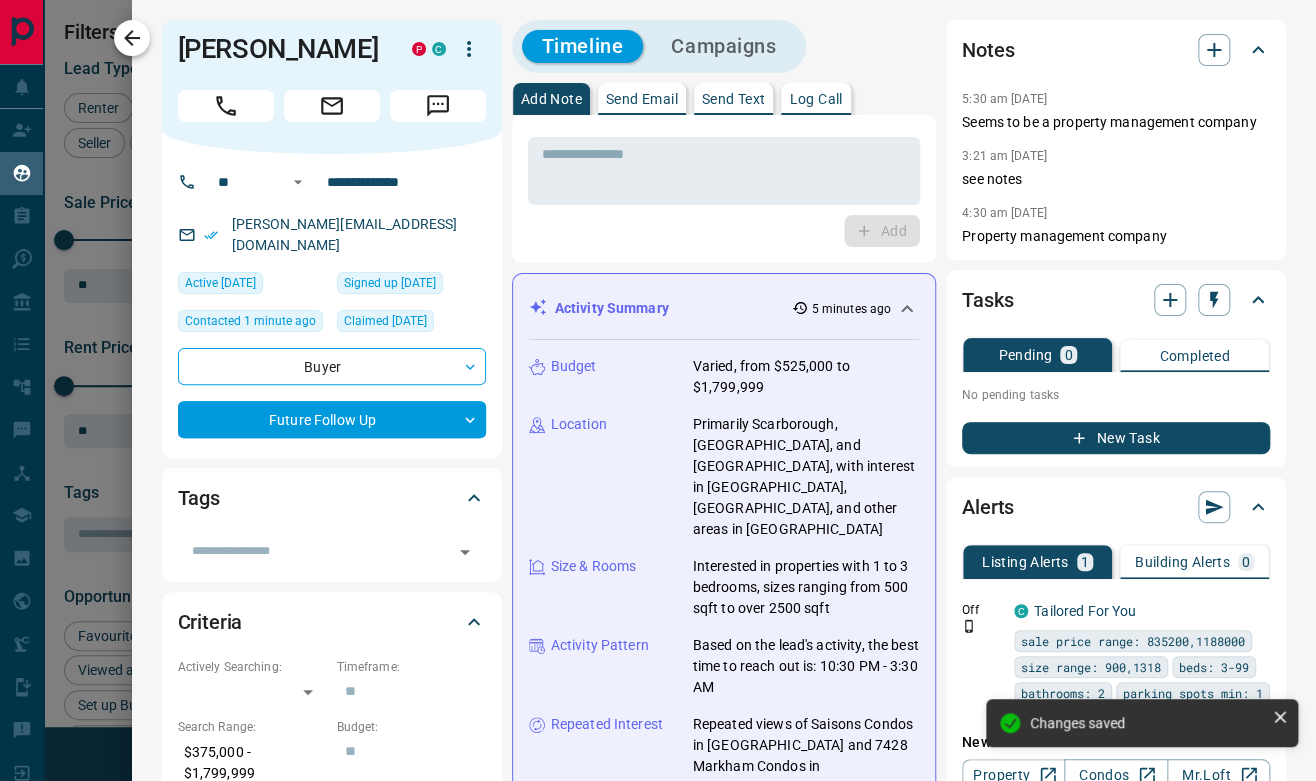 type on "*" 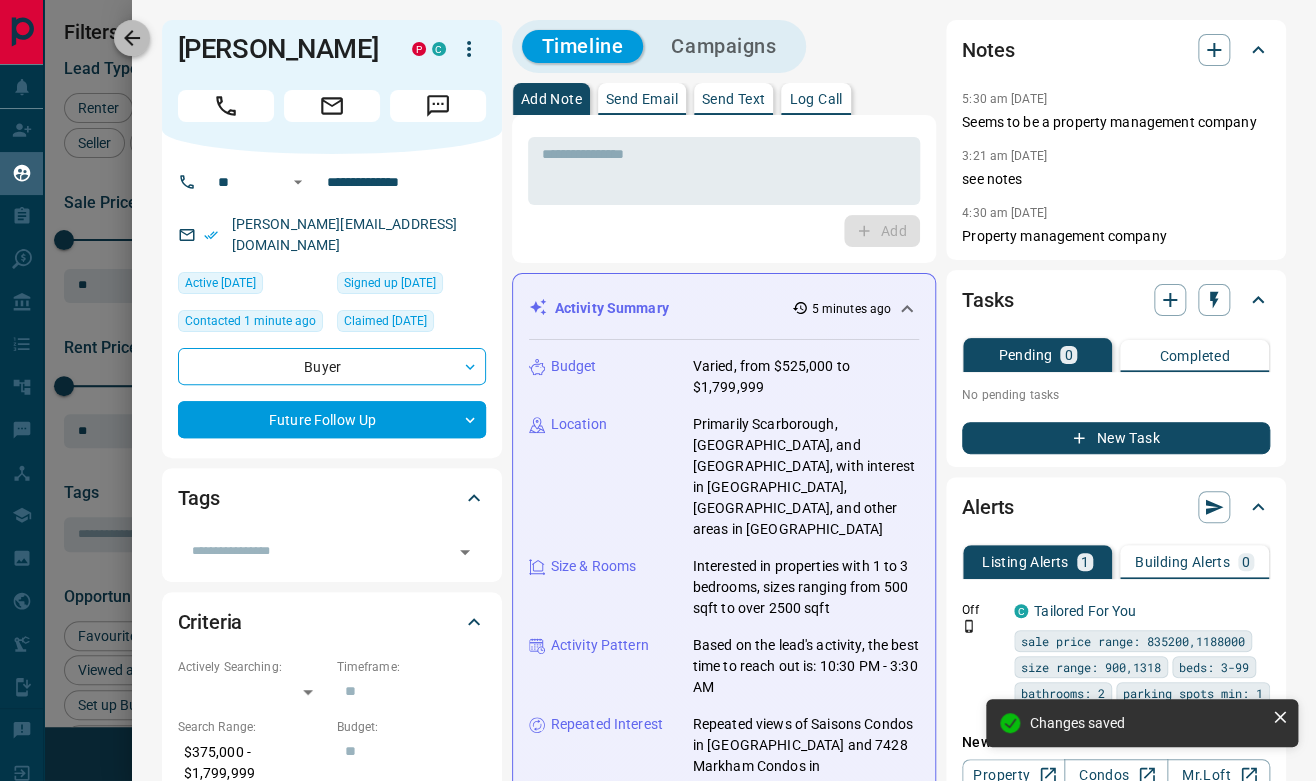 click 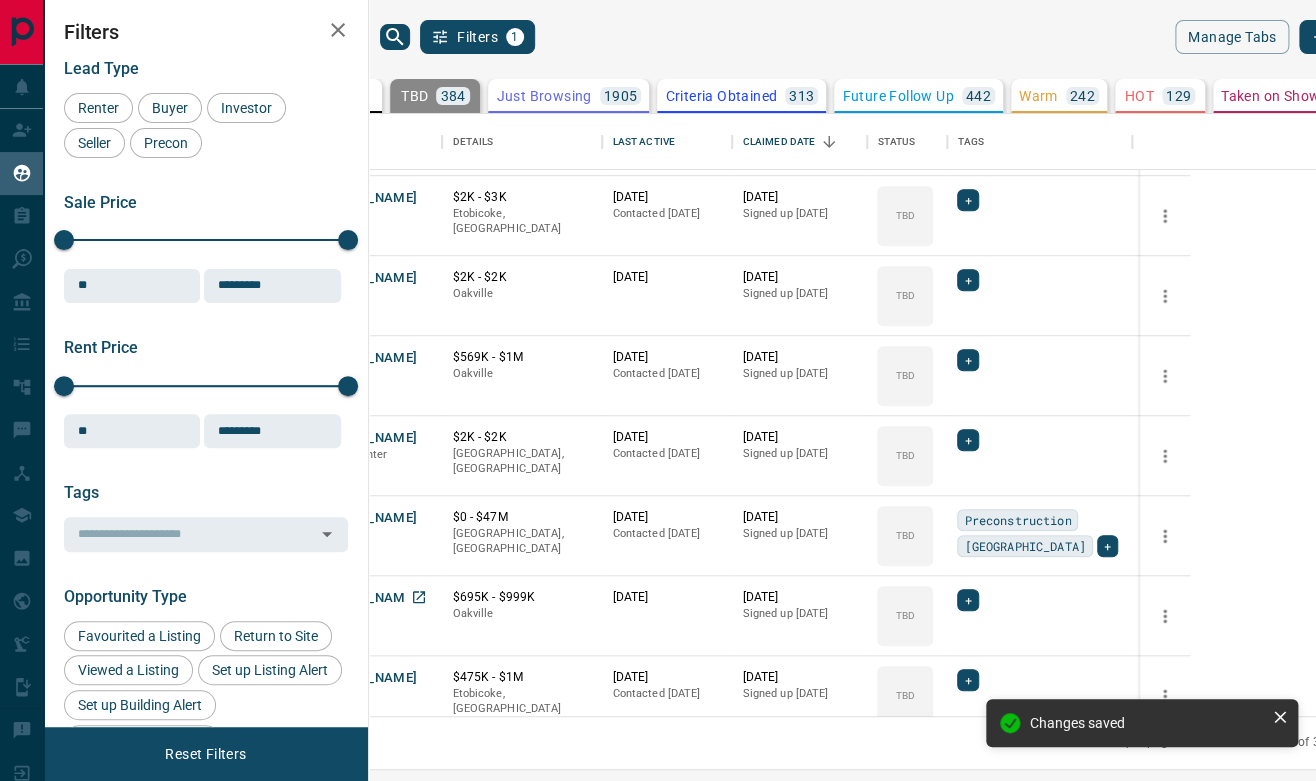 scroll, scrollTop: 666, scrollLeft: 0, axis: vertical 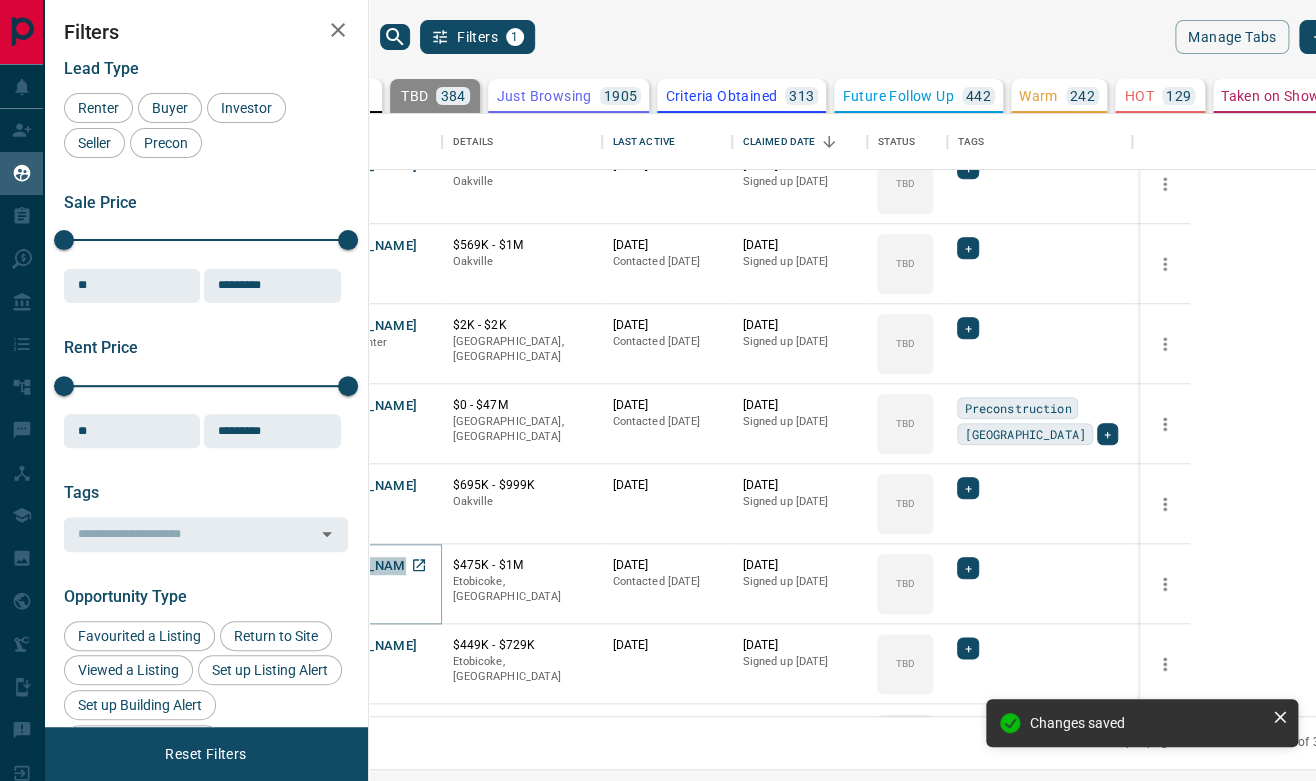 click on "[PERSON_NAME]" at bounding box center [364, 566] 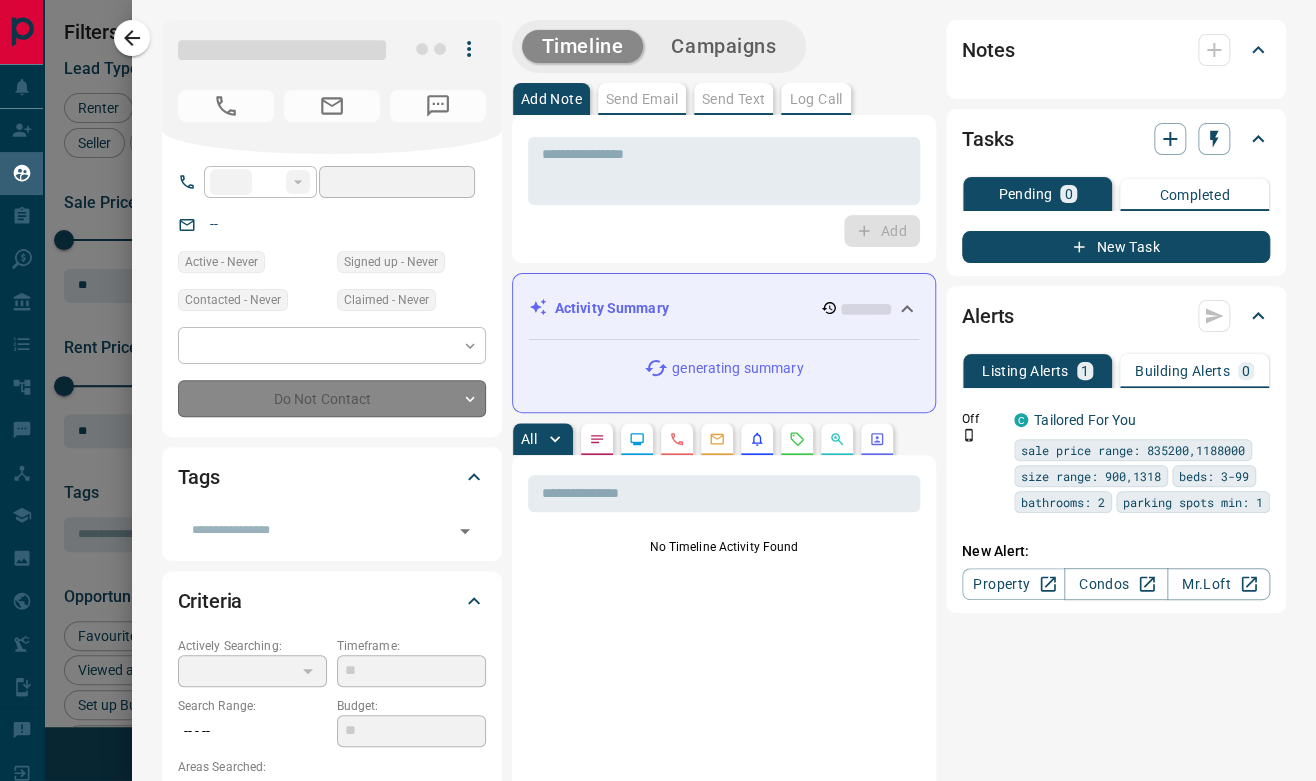 type on "**" 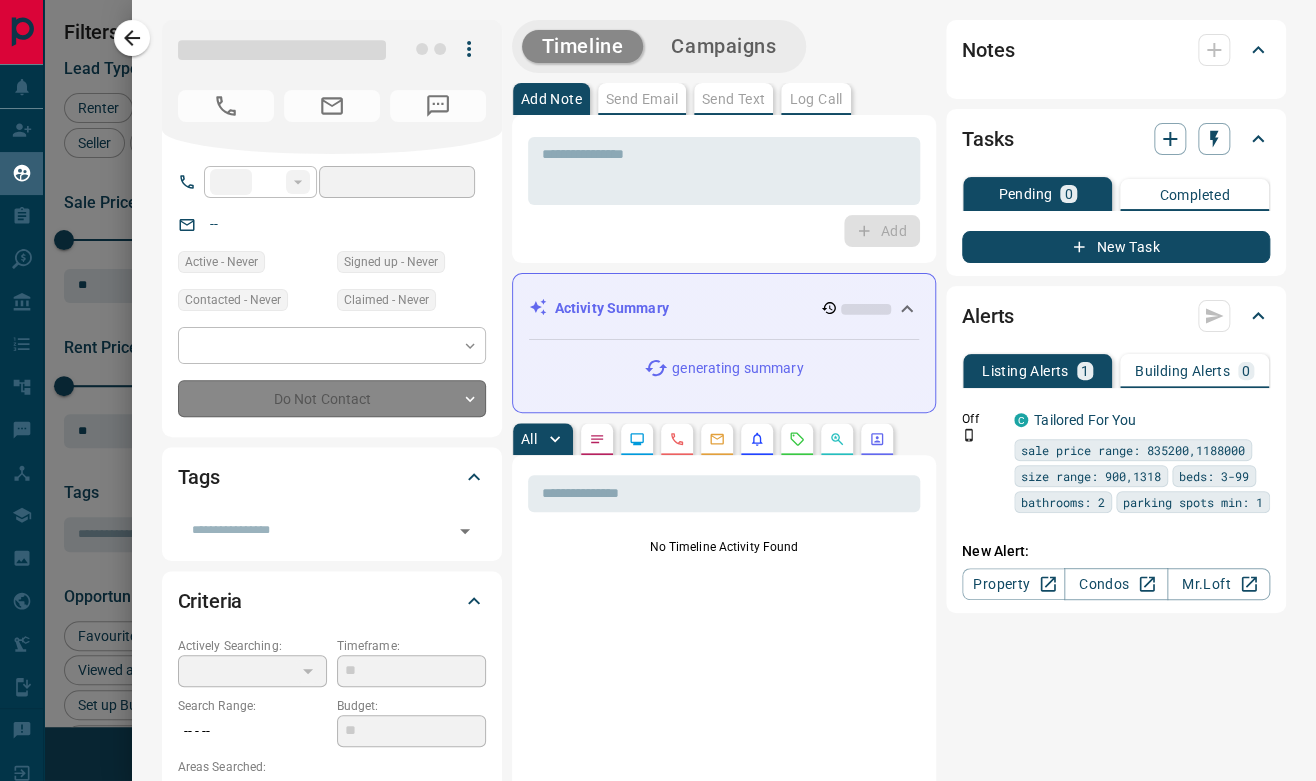 type on "**********" 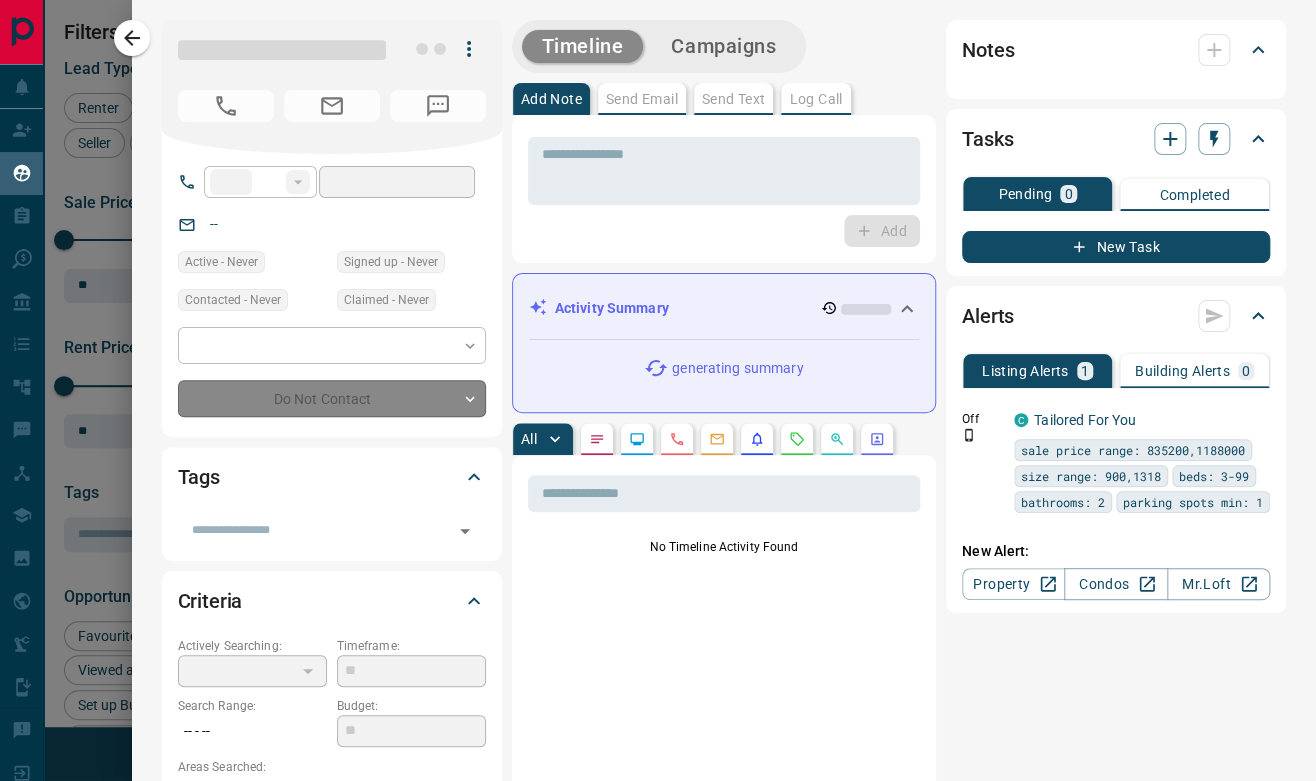 type on "**********" 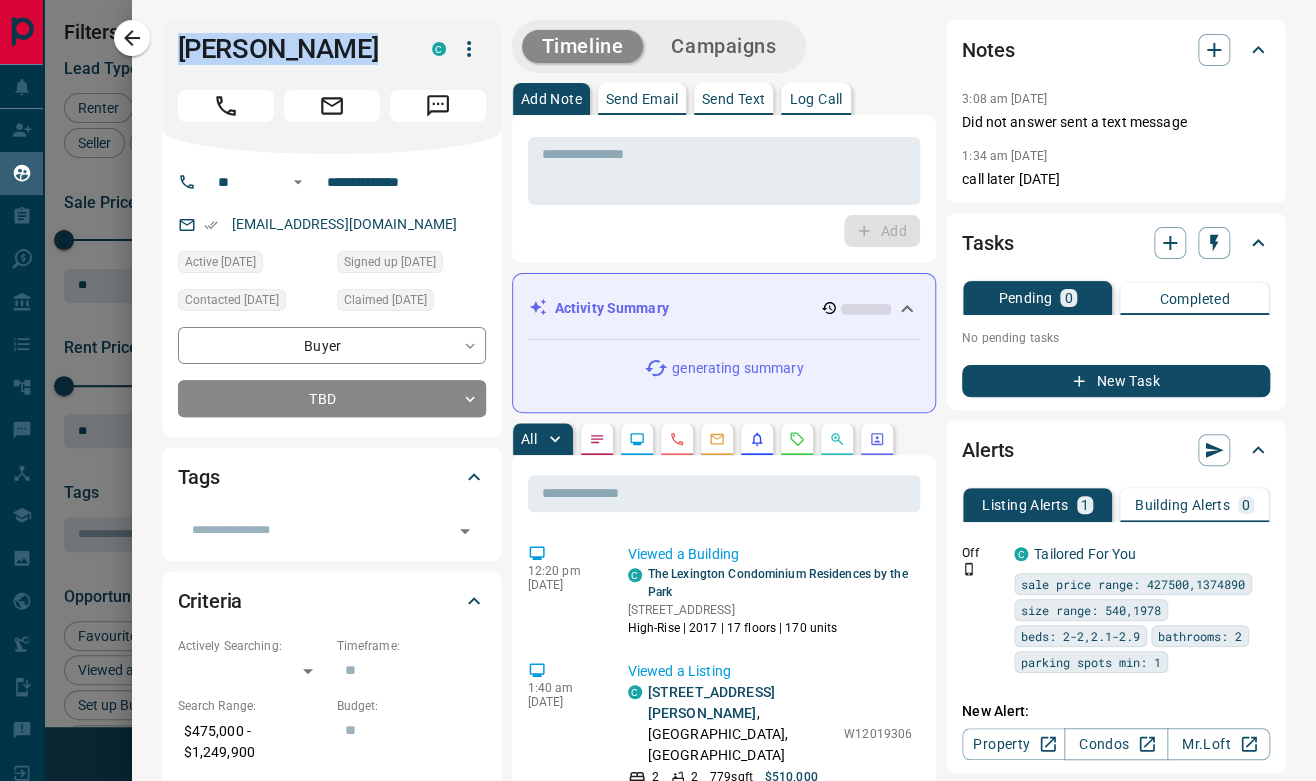 drag, startPoint x: 350, startPoint y: 51, endPoint x: 166, endPoint y: 51, distance: 184 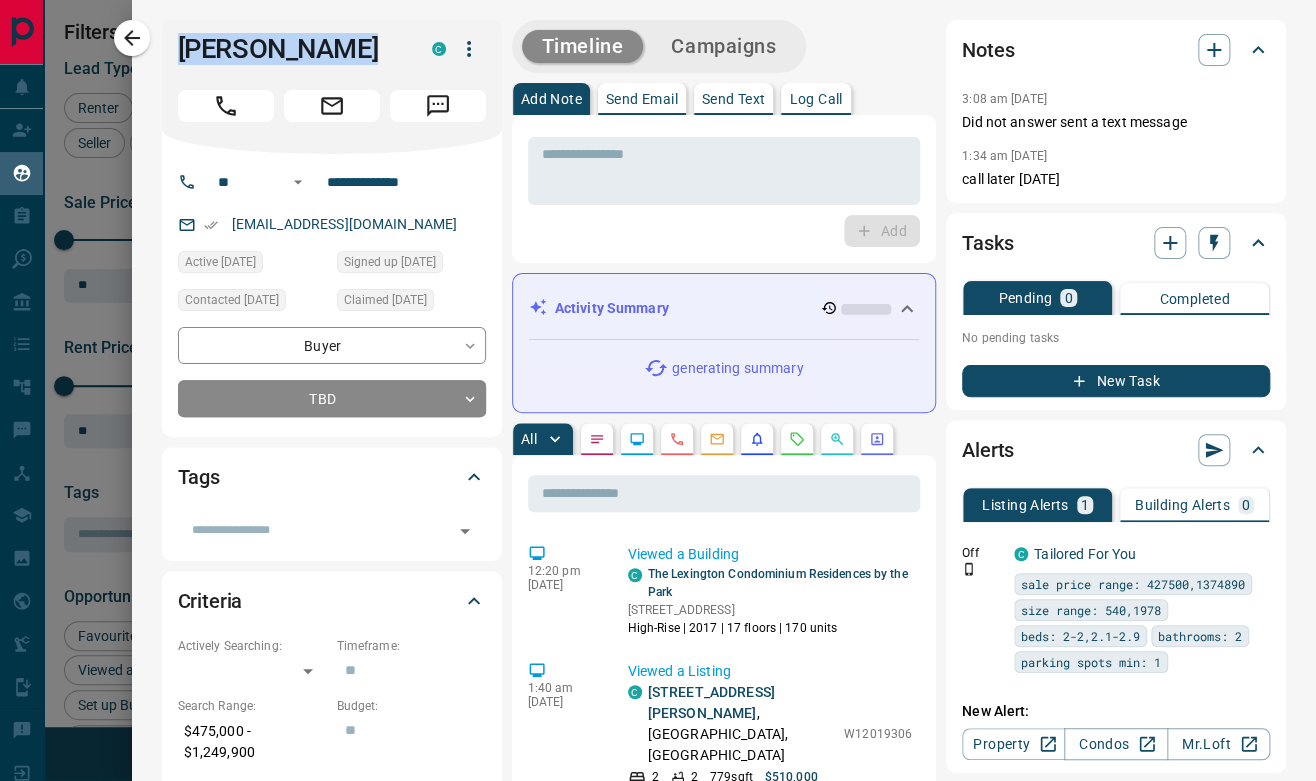 click on "[PERSON_NAME] C" at bounding box center (332, 87) 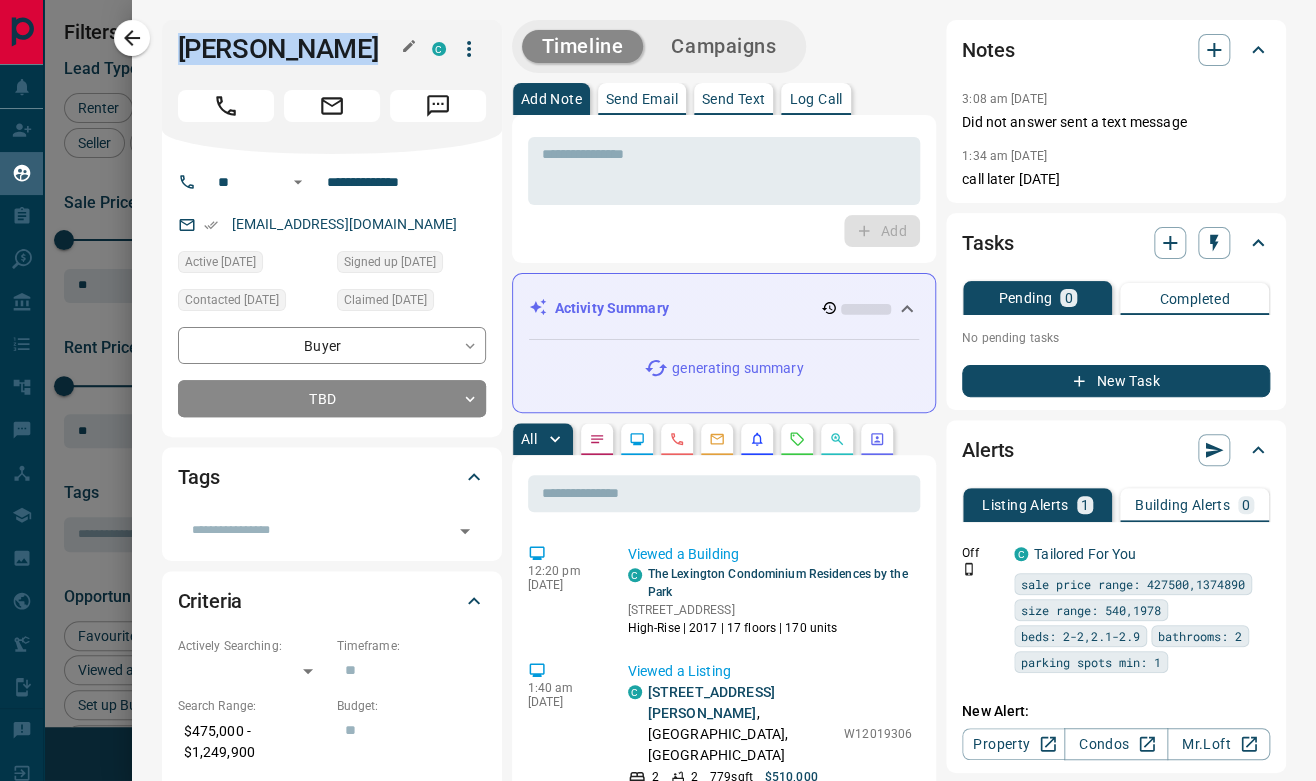copy on "[PERSON_NAME]" 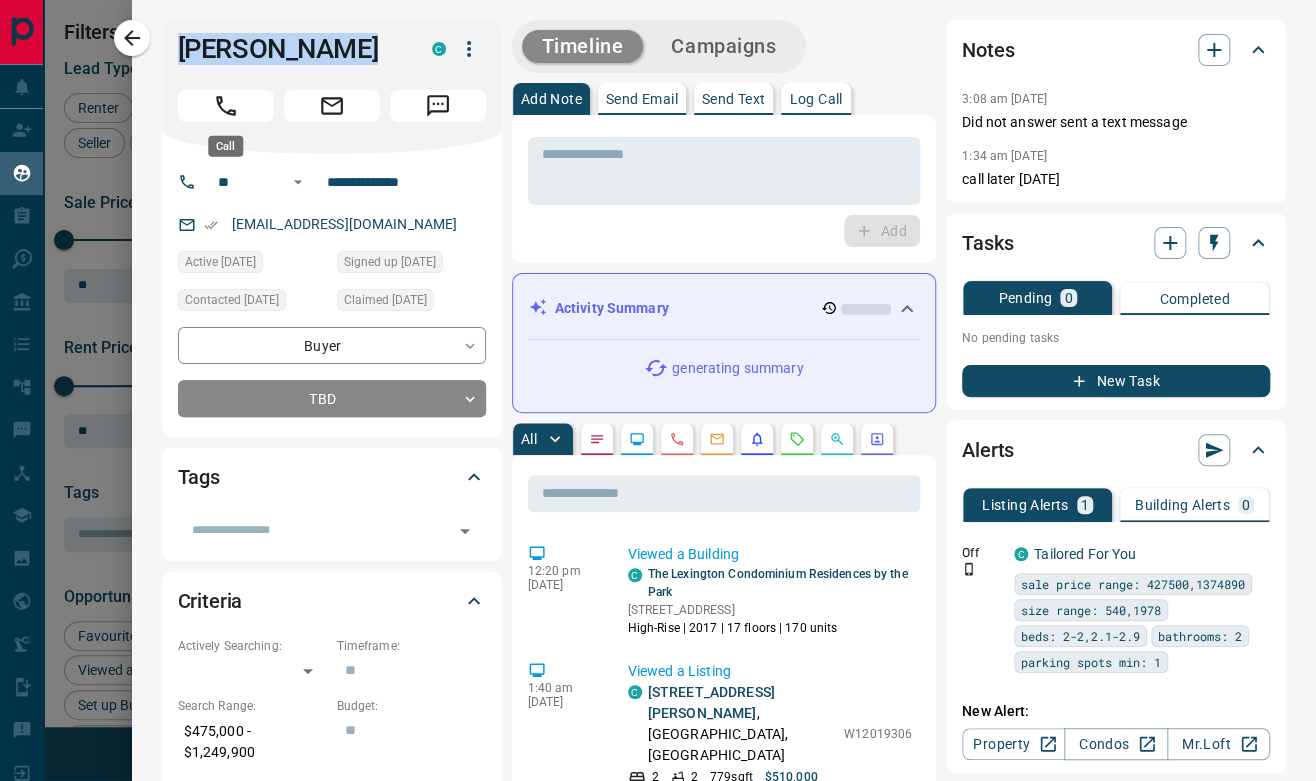 click at bounding box center [226, 106] 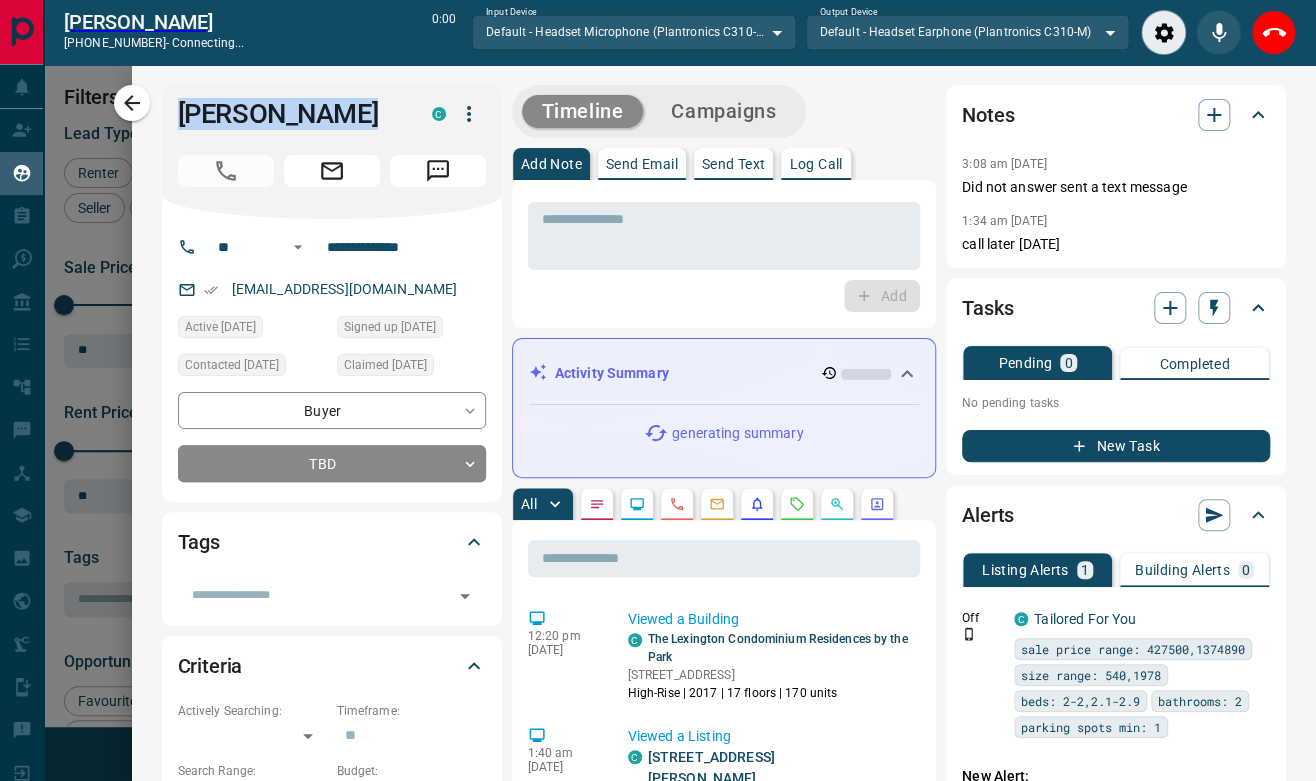 scroll, scrollTop: 524, scrollLeft: 920, axis: both 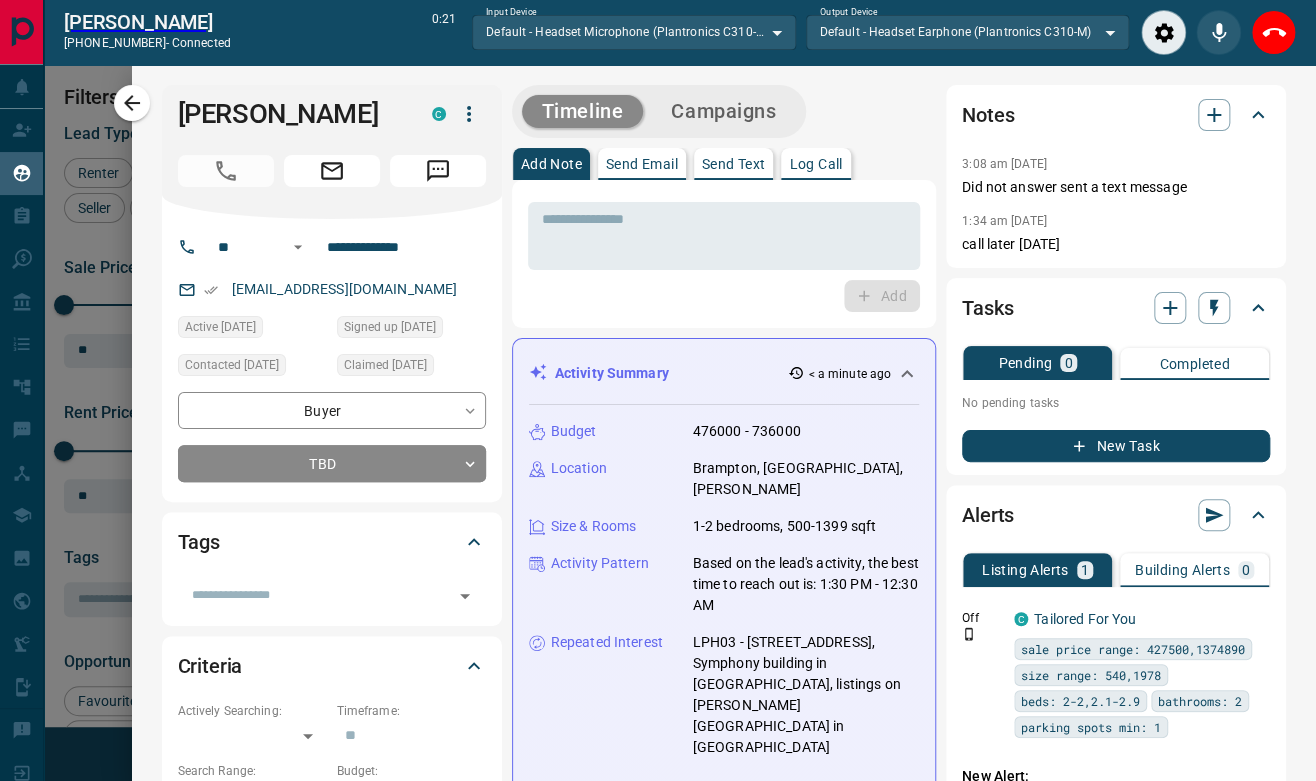 click on "Add" at bounding box center [724, 296] 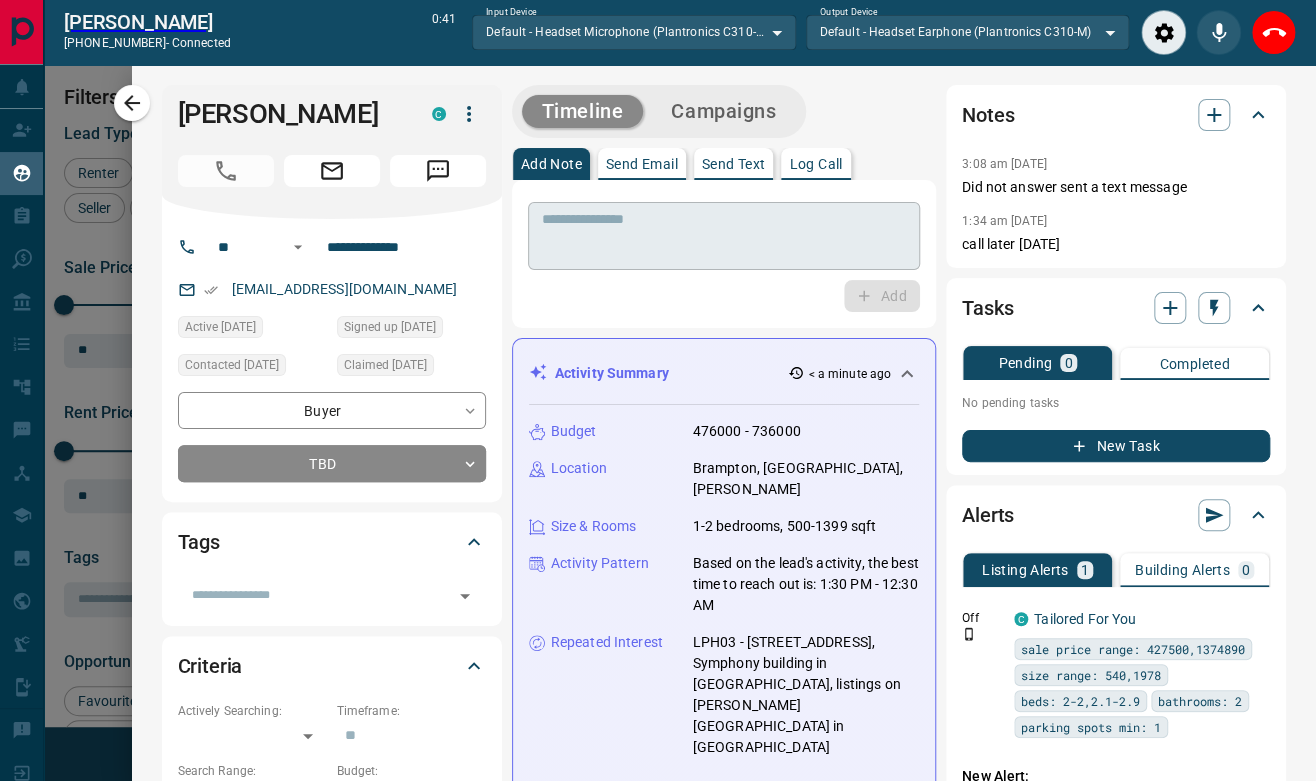 click at bounding box center (724, 236) 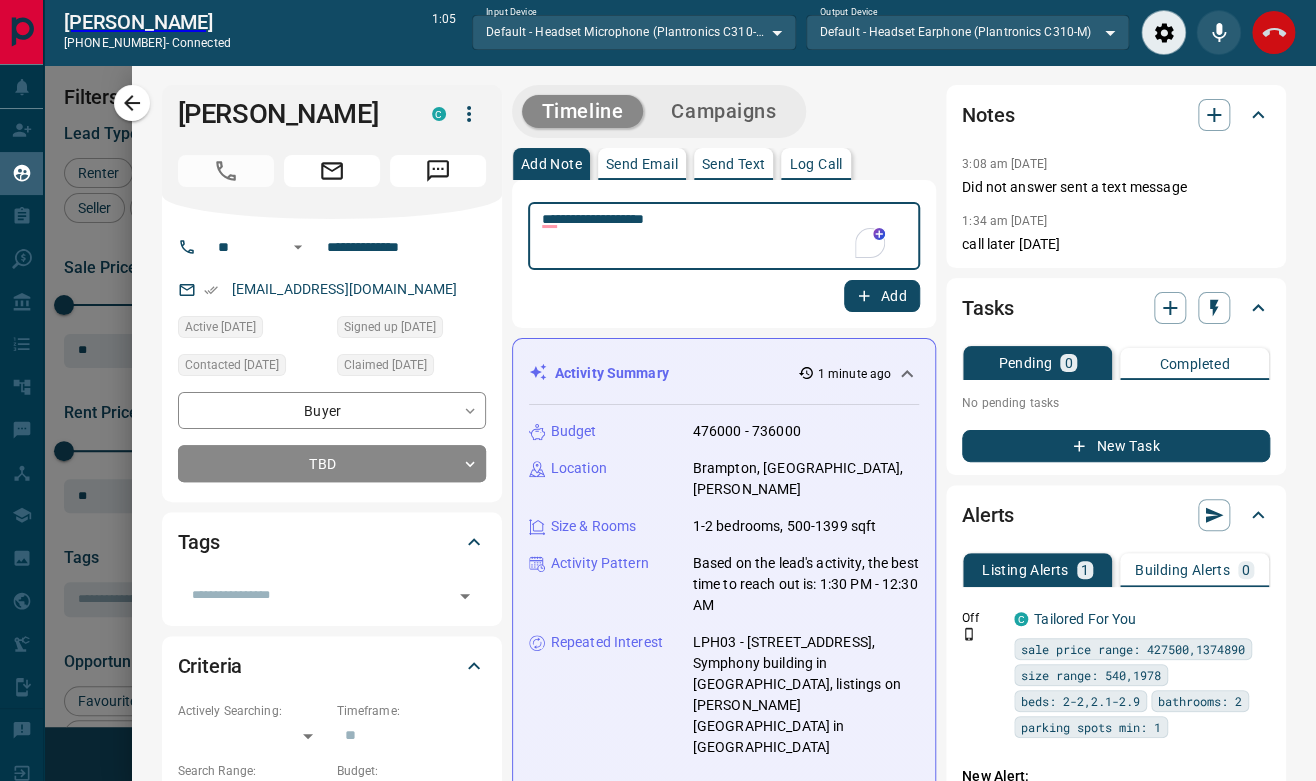 click 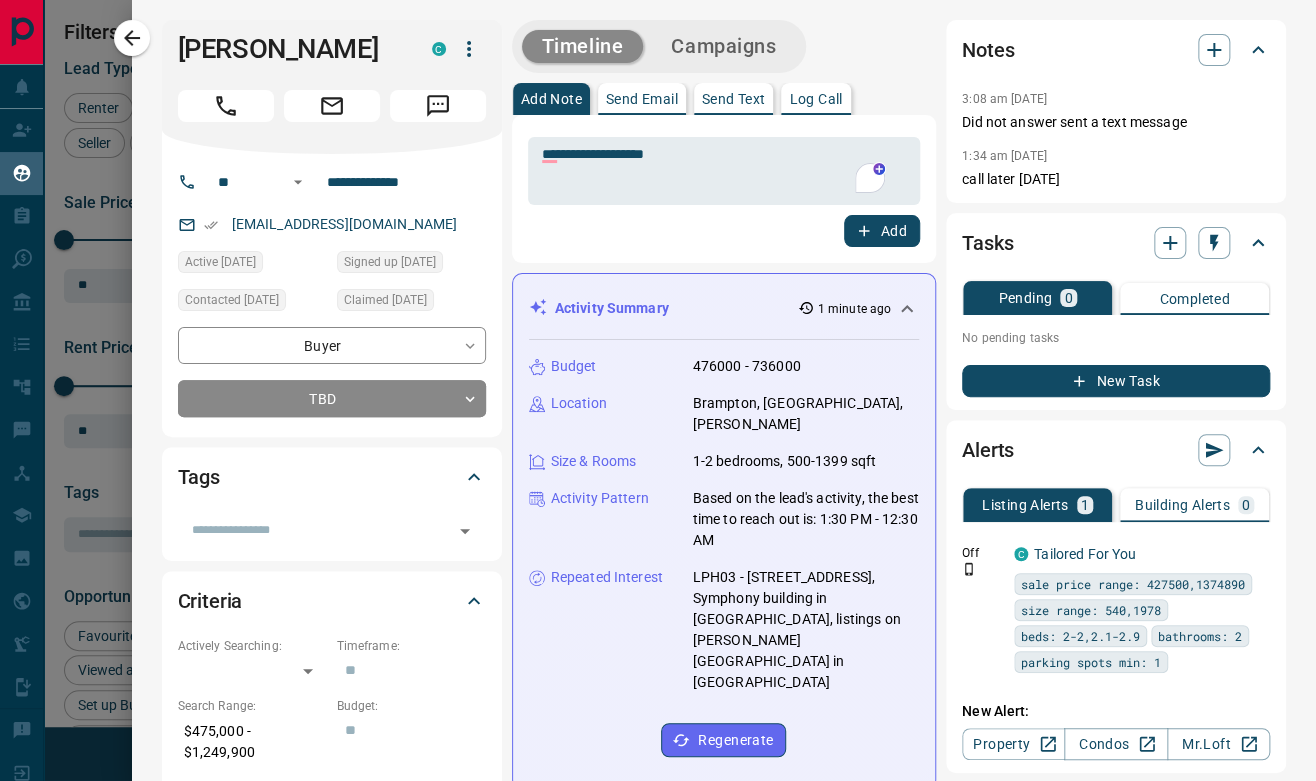 scroll, scrollTop: 18, scrollLeft: 17, axis: both 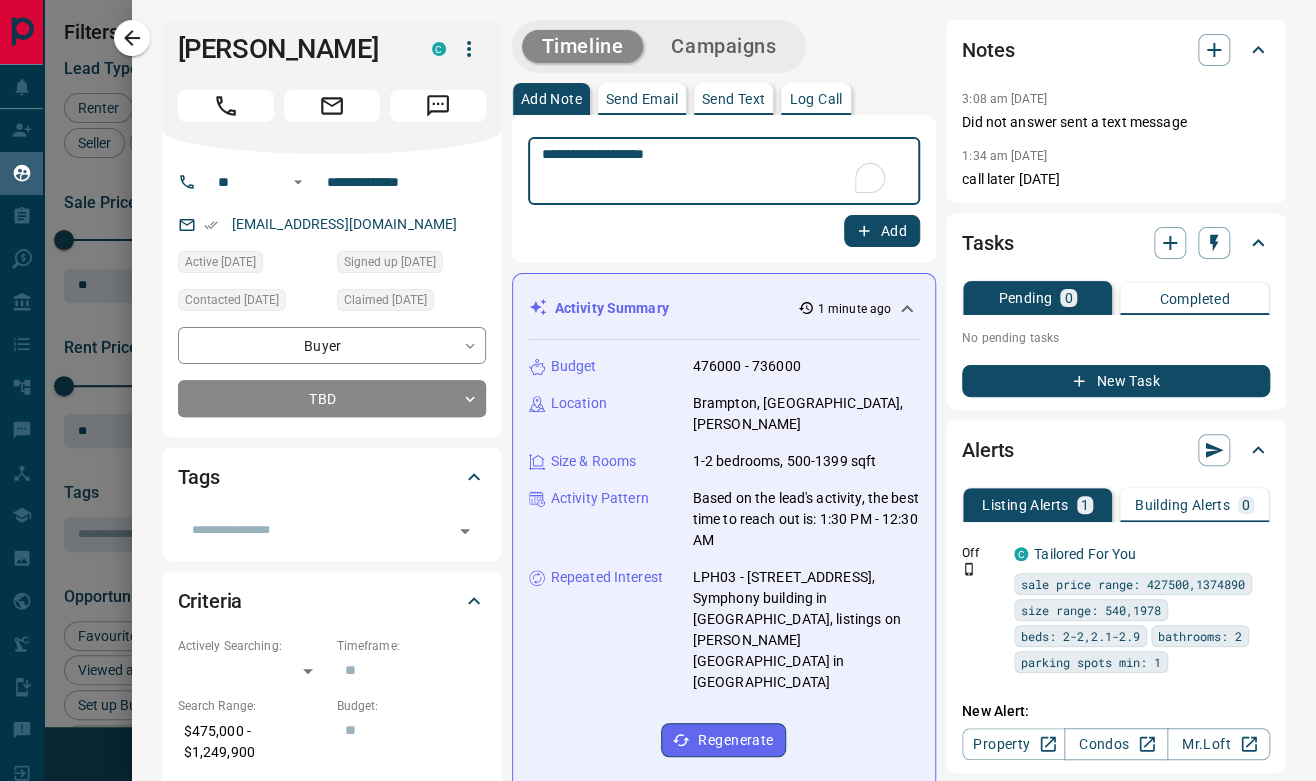 drag, startPoint x: 512, startPoint y: 160, endPoint x: 495, endPoint y: 158, distance: 17.117243 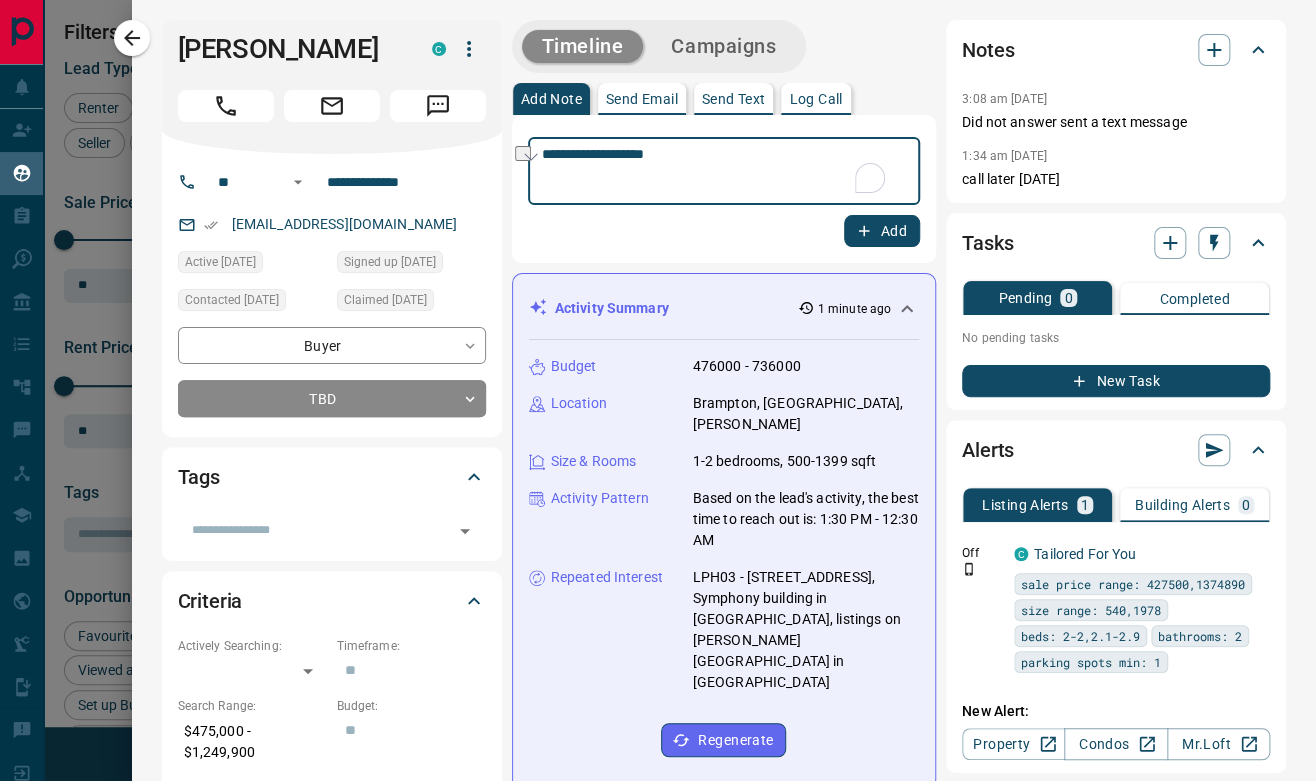 type on "**********" 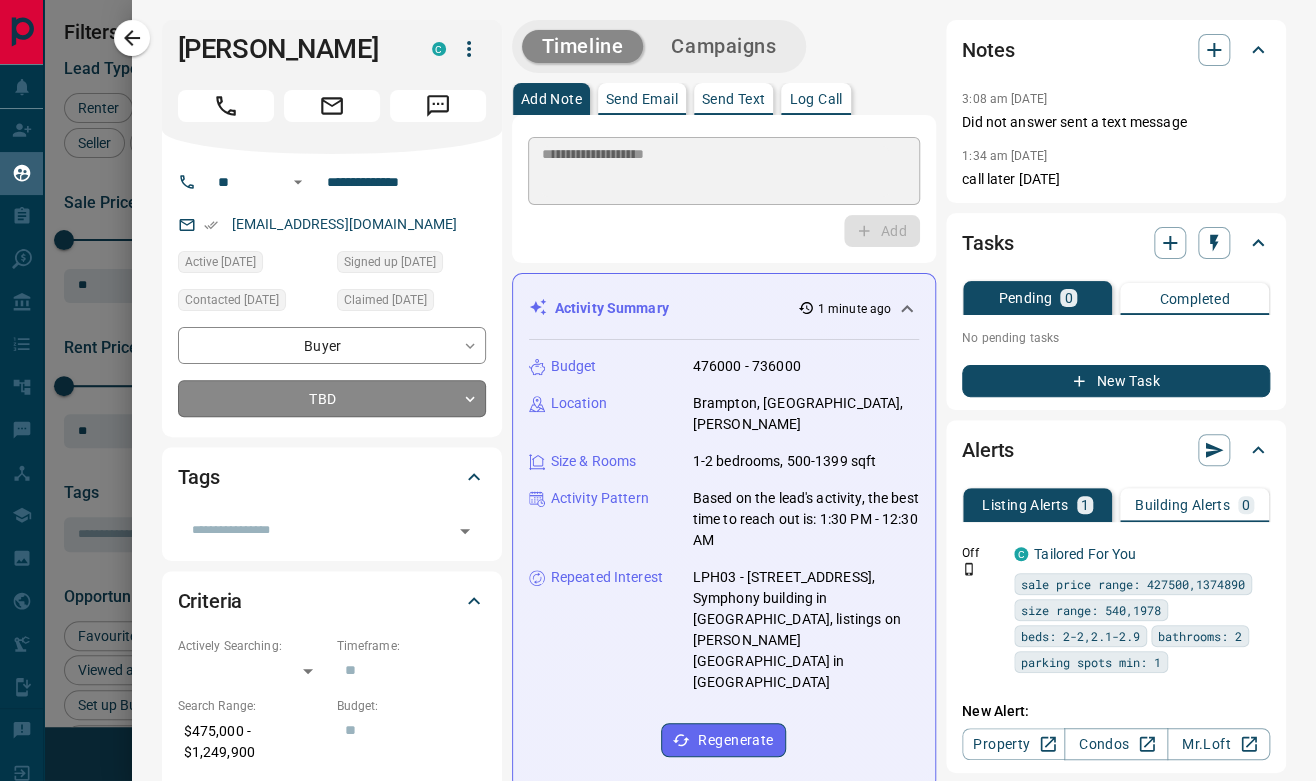 type 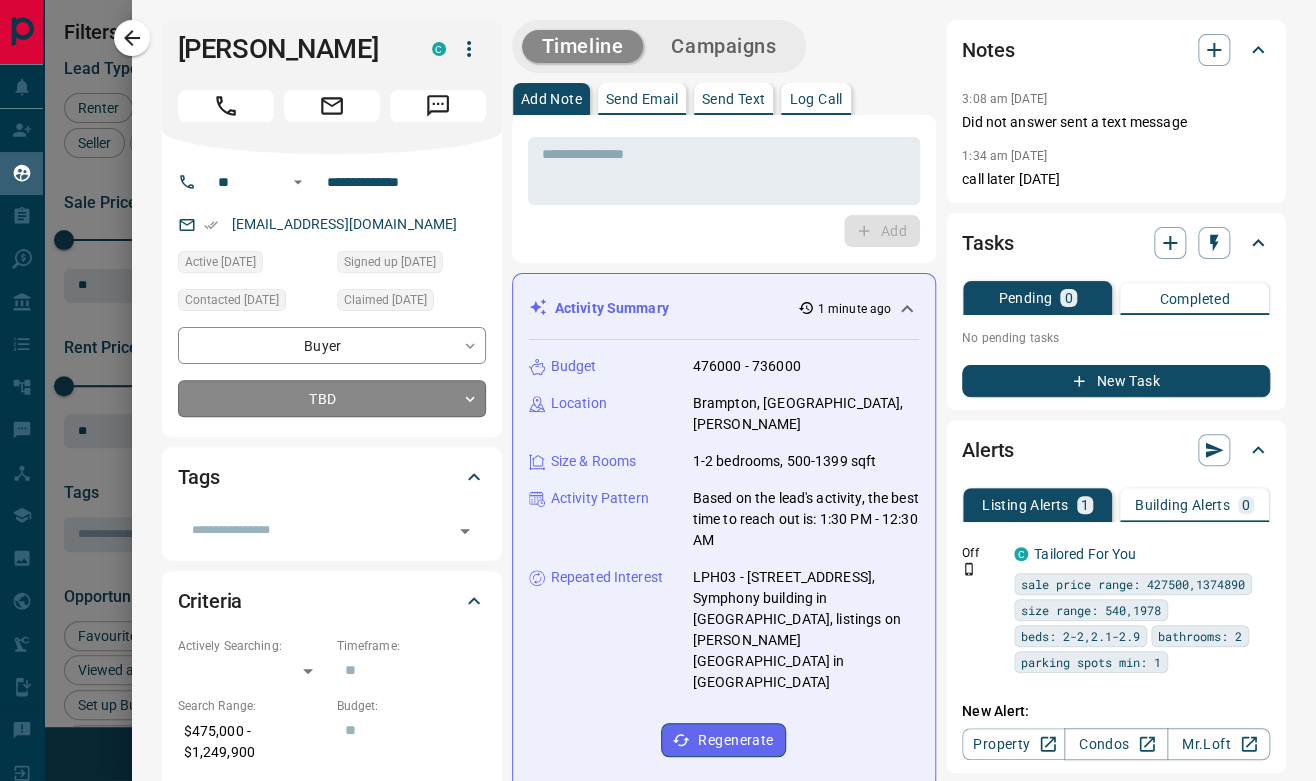 click on "Lead Transfers Claim Leads My Leads Tasks Opportunities Deals Campaigns Automations Messages Broker Bay Training Media Services Agent Resources Precon Worksheet Mobile Apps Disclosure Logout My Leads Filters 1 Manage Tabs New Lead All 5310 TBD 384 Do Not Contact - Not Responsive 739 Bogus 1017 Just Browsing 1905 Criteria Obtained 313 Future Follow Up 442 Warm 242 HOT 129 Taken on Showings 65 Submitted Offer 15 Client 59 Name Details Last Active Claimed Date Status Tags [PERSON_NAME] Renter C P $0 - $2K [GEOGRAPHIC_DATA] [DATE] Contacted [DATE] [DATE] Signed up [DATE] TBD + [PERSON_NAME] Renter C $2K - $3K Etobicoke, [GEOGRAPHIC_DATA] [DATE] Contacted [DATE] [DATE] Signed up [DATE] TBD + [PERSON_NAME] Renter C $2K - $2K [GEOGRAPHIC_DATA] [DATE] [DATE] Signed up [DATE] TBD + [PERSON_NAME] Buyer C $569K - $1M Oakville [DATE] Contacted [DATE] [DATE] Signed up [DATE] TBD + [PERSON_NAME] Precon, Renter C $2K - $2K Downtown, [GEOGRAPHIC_DATA] [DATE] TBD + Buyer" at bounding box center [658, 378] 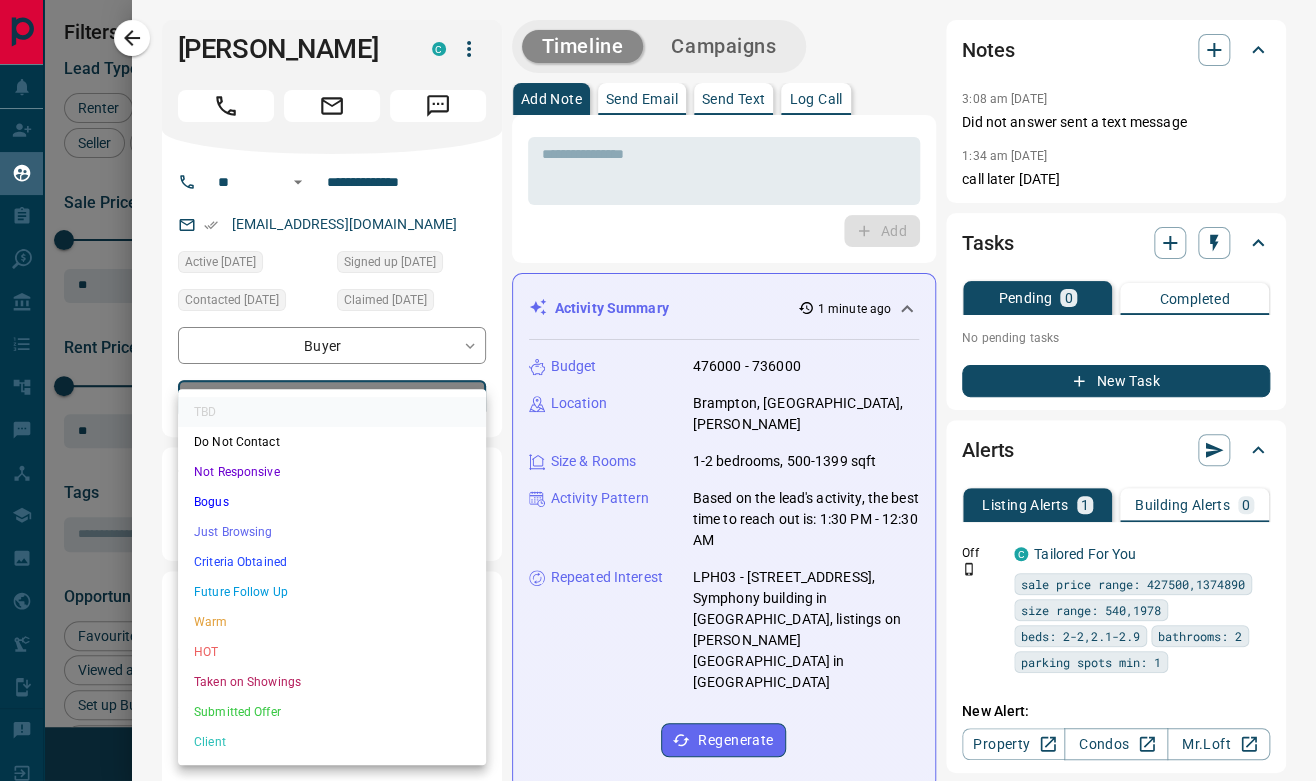 click on "Future Follow Up" at bounding box center (332, 592) 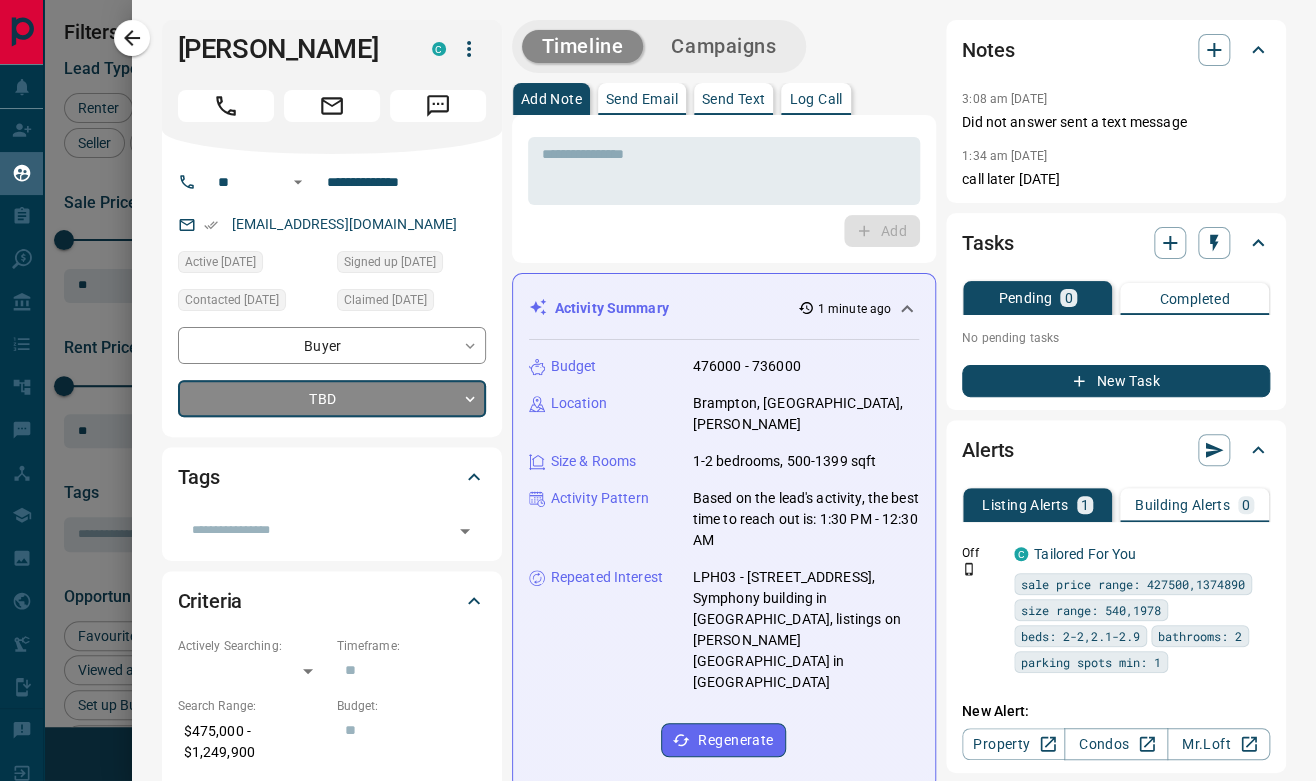 click 